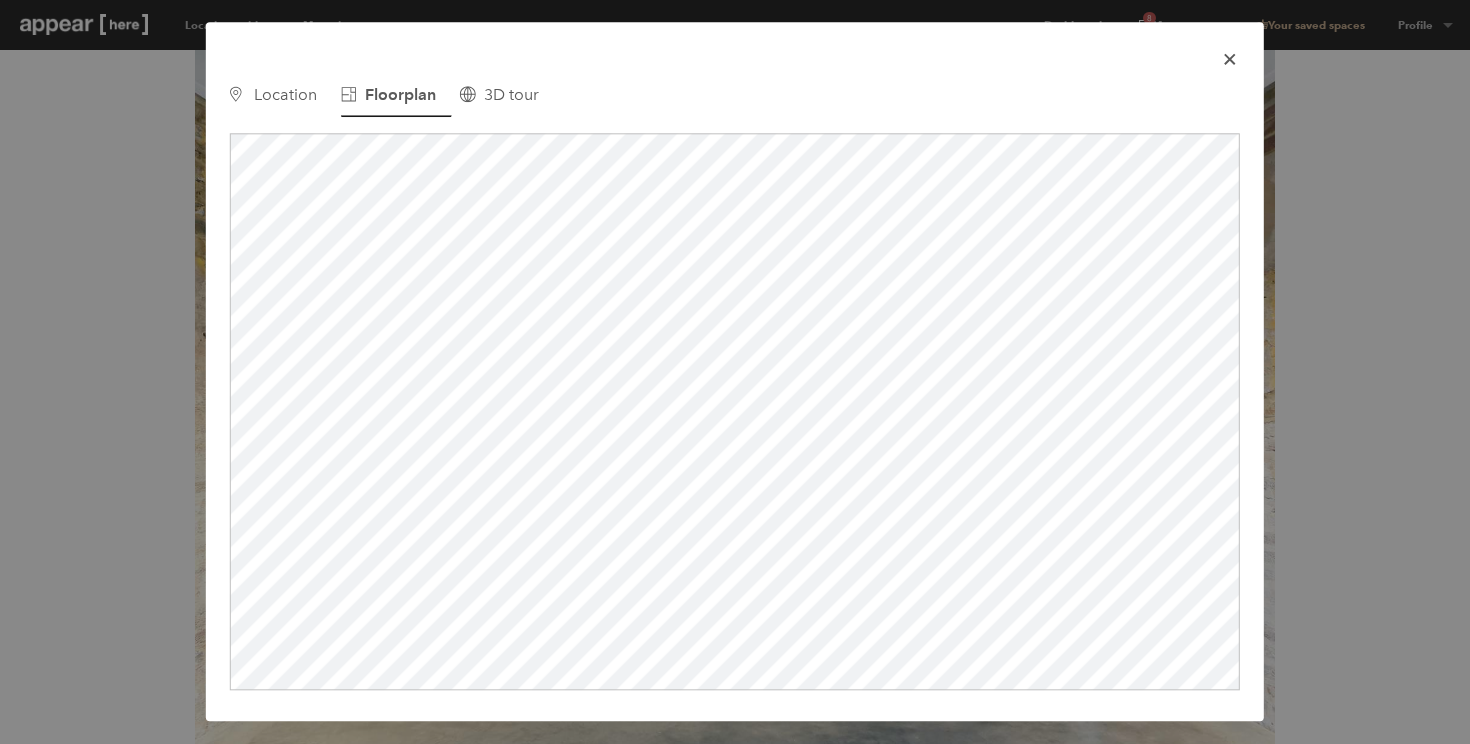scroll, scrollTop: 405, scrollLeft: 0, axis: vertical 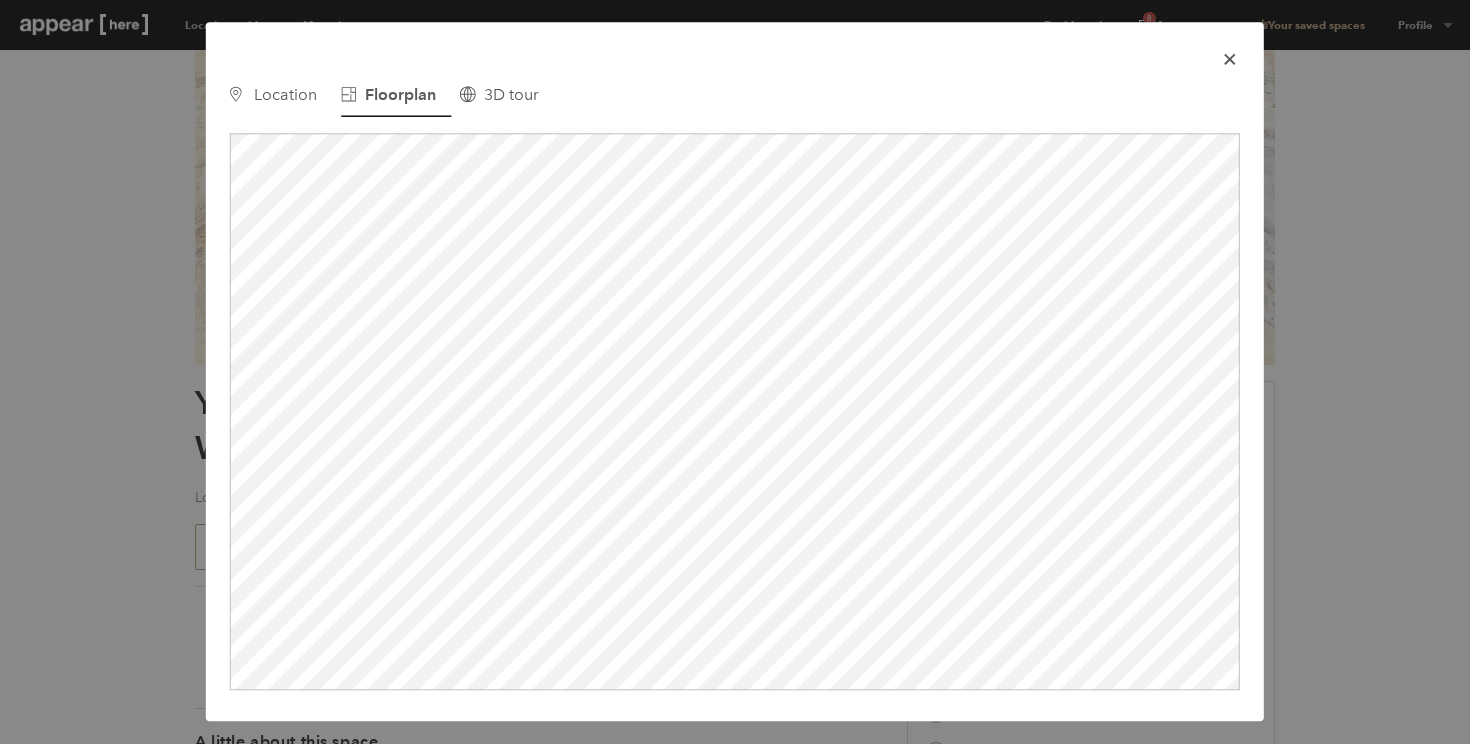 click on "icon-x" at bounding box center [1230, 57] 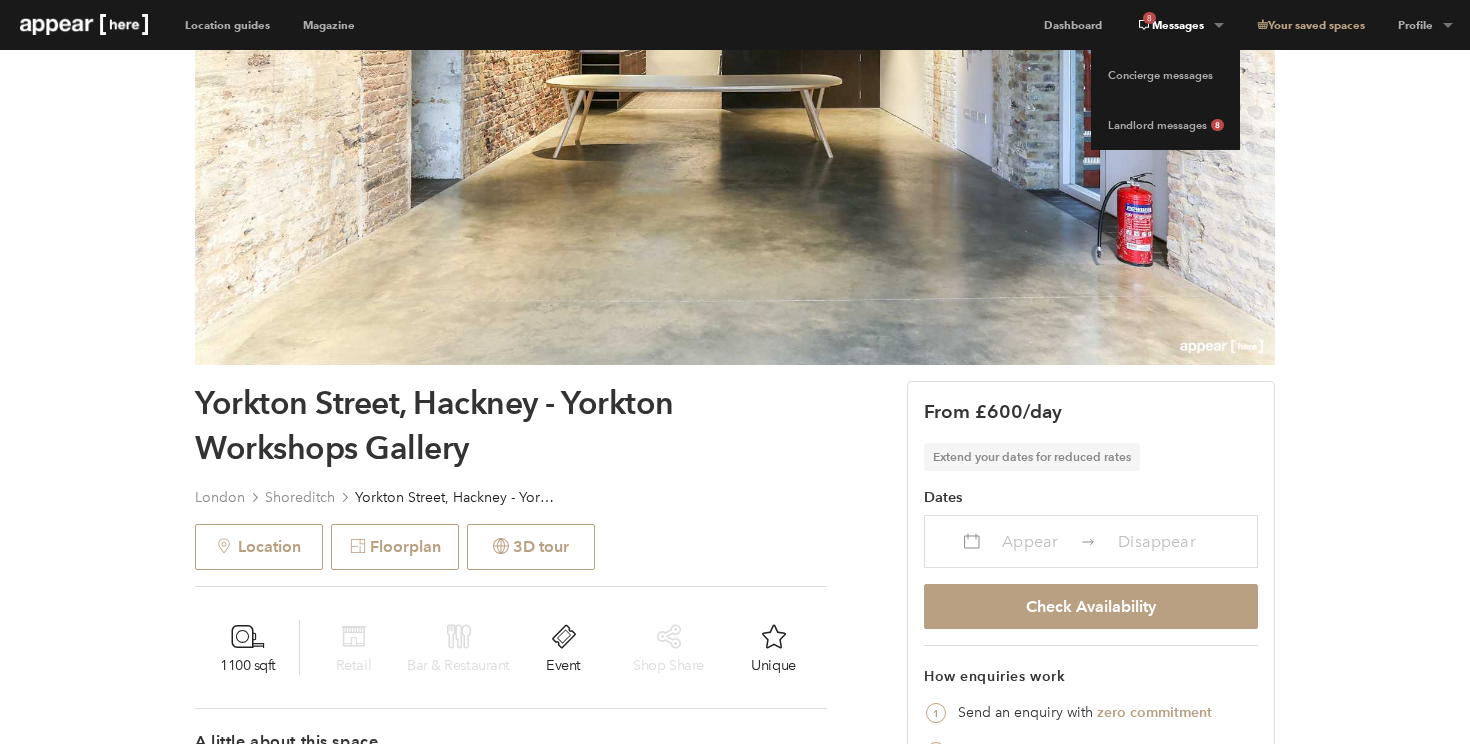 click on "8
Messages" at bounding box center (1179, 25) 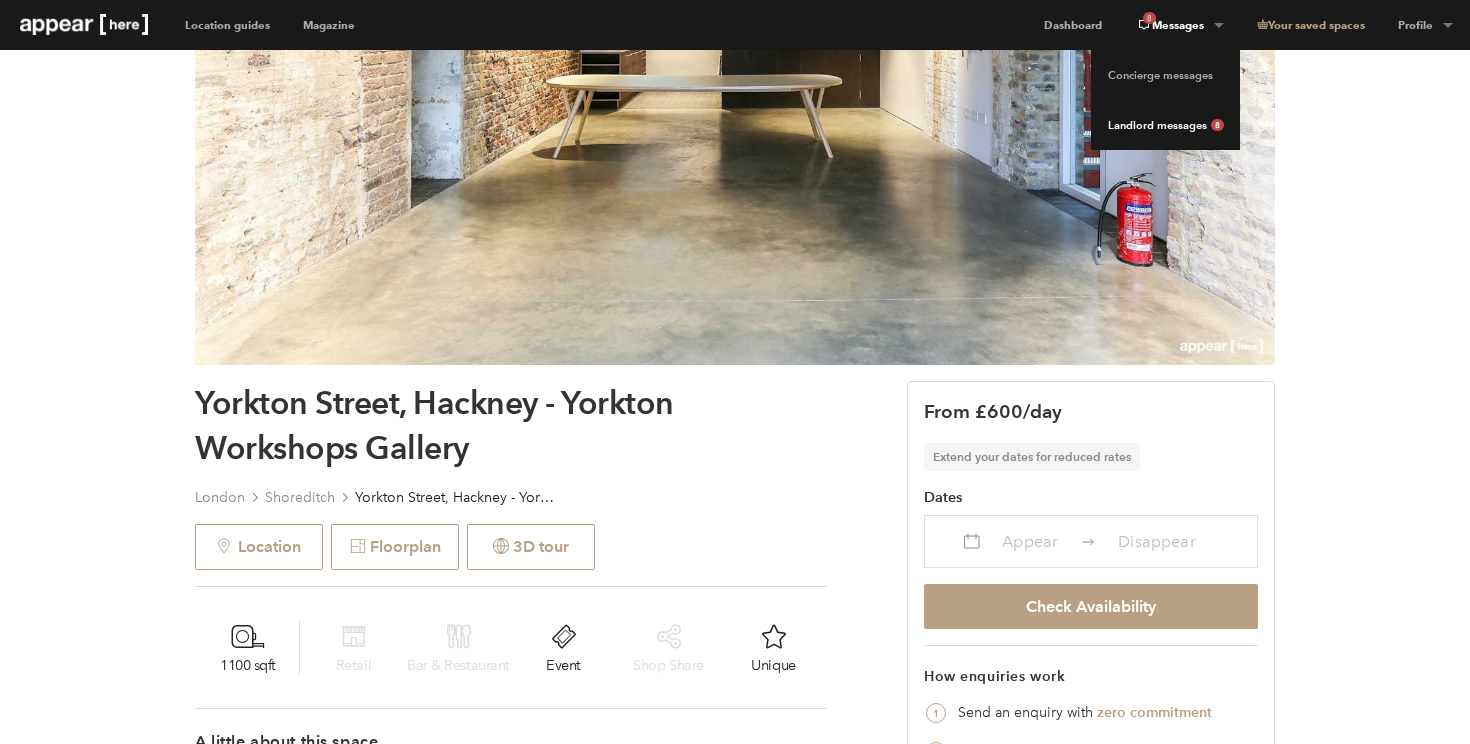 click on "Landlord messages
8" at bounding box center (1165, 125) 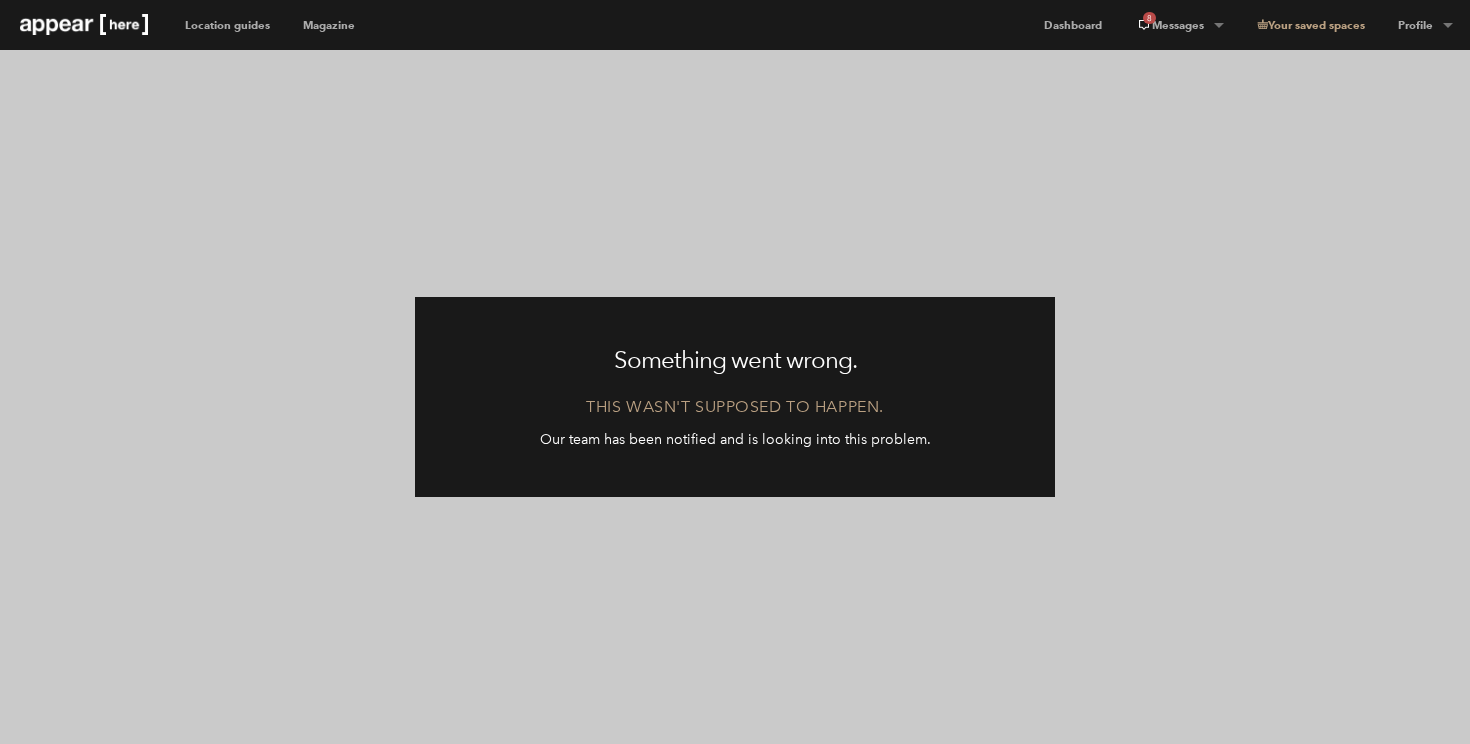 scroll, scrollTop: 0, scrollLeft: 0, axis: both 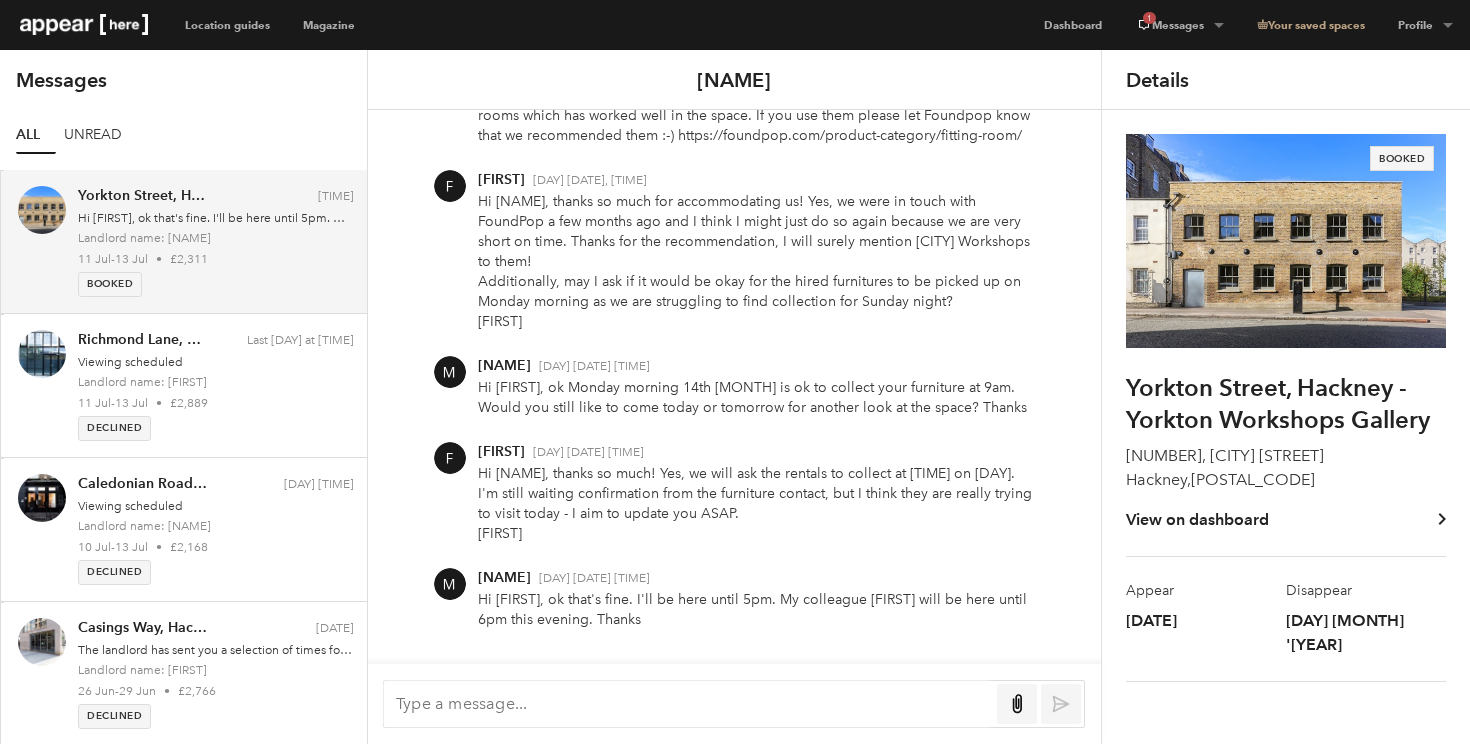 click at bounding box center [687, 703] 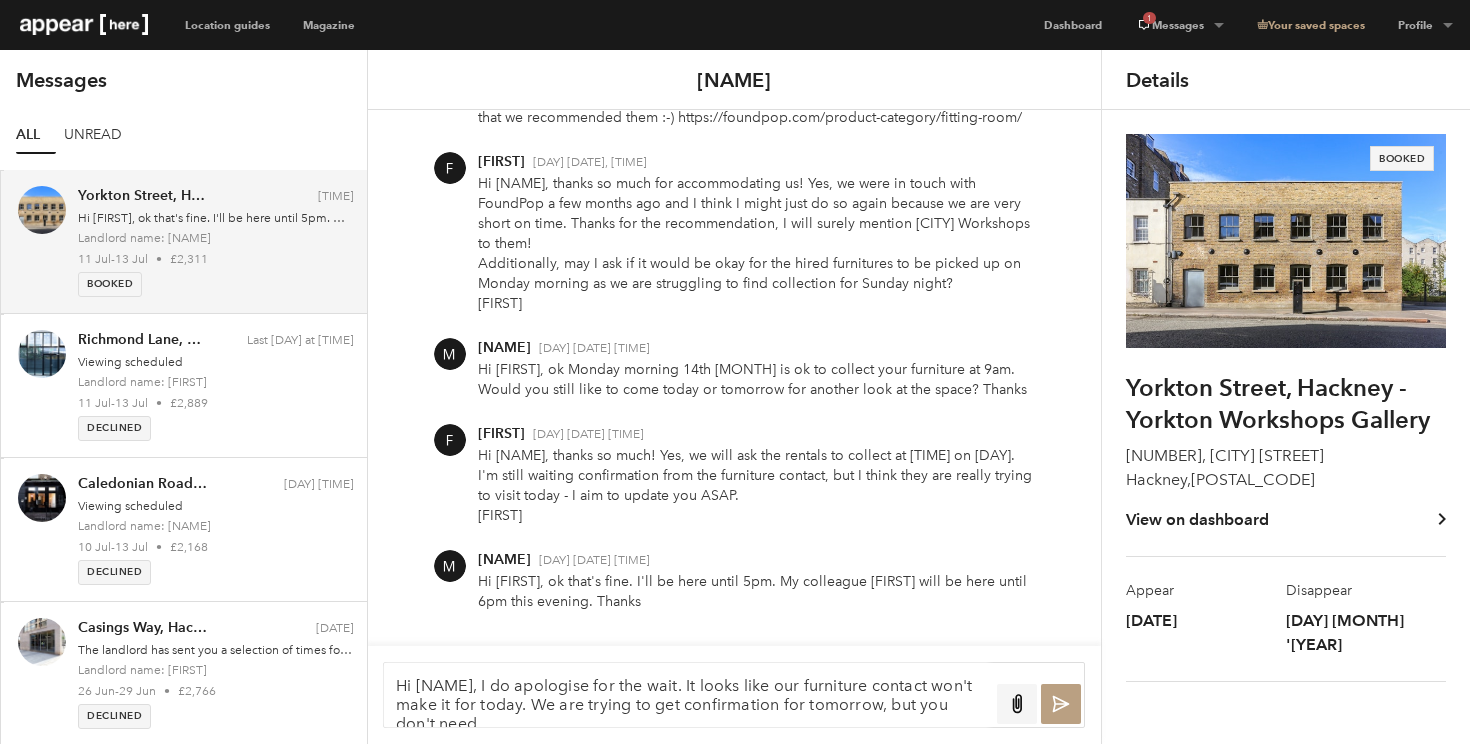 scroll, scrollTop: 6, scrollLeft: 0, axis: vertical 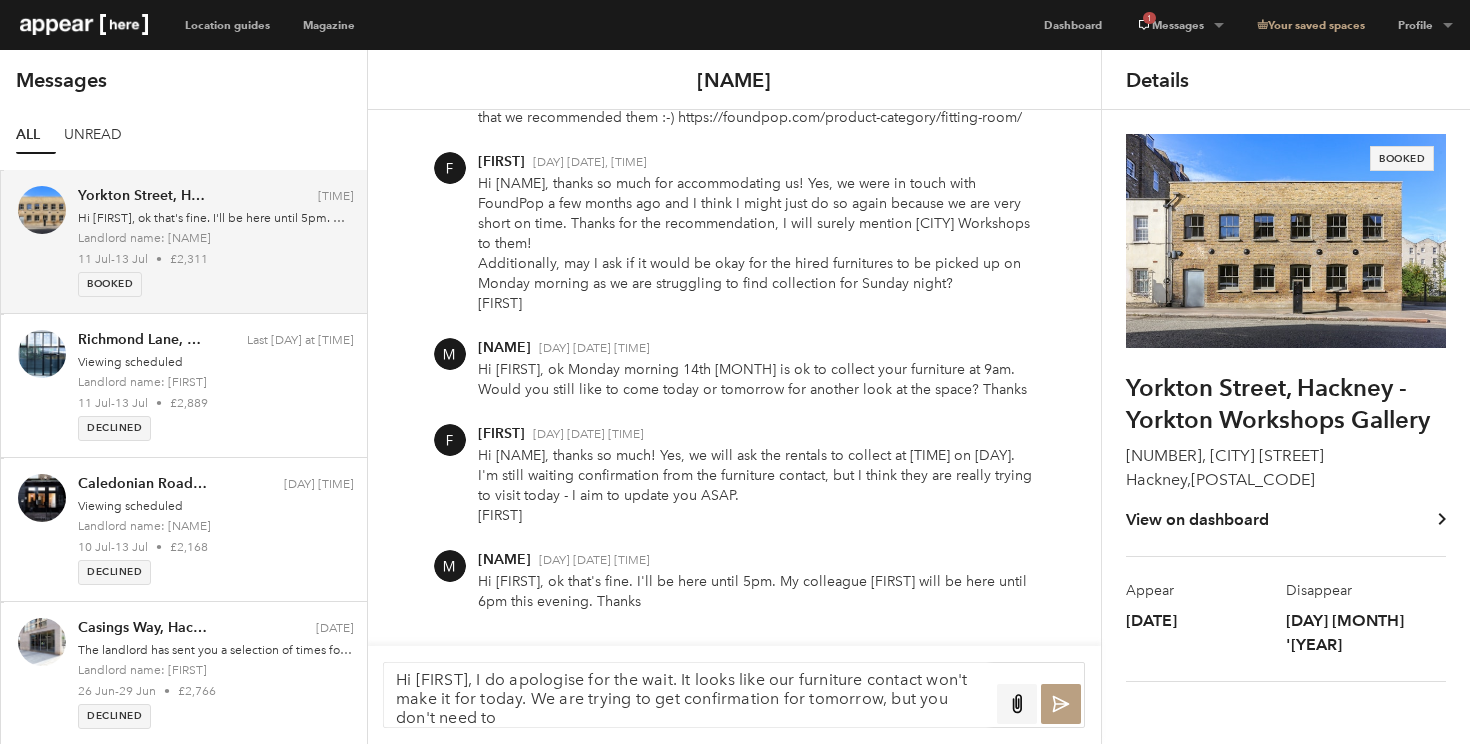 drag, startPoint x: 915, startPoint y: 697, endPoint x: 936, endPoint y: 710, distance: 24.698177 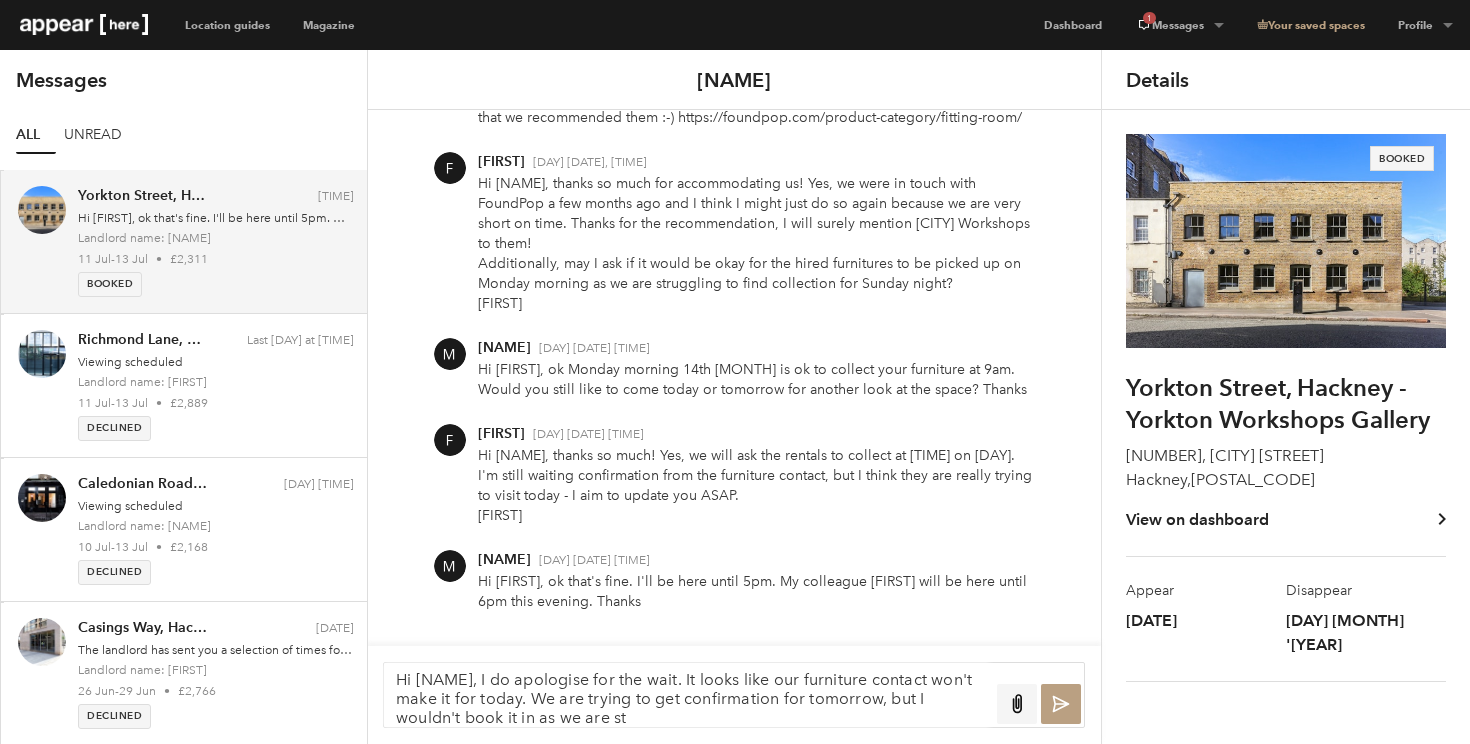 scroll, scrollTop: 0, scrollLeft: 0, axis: both 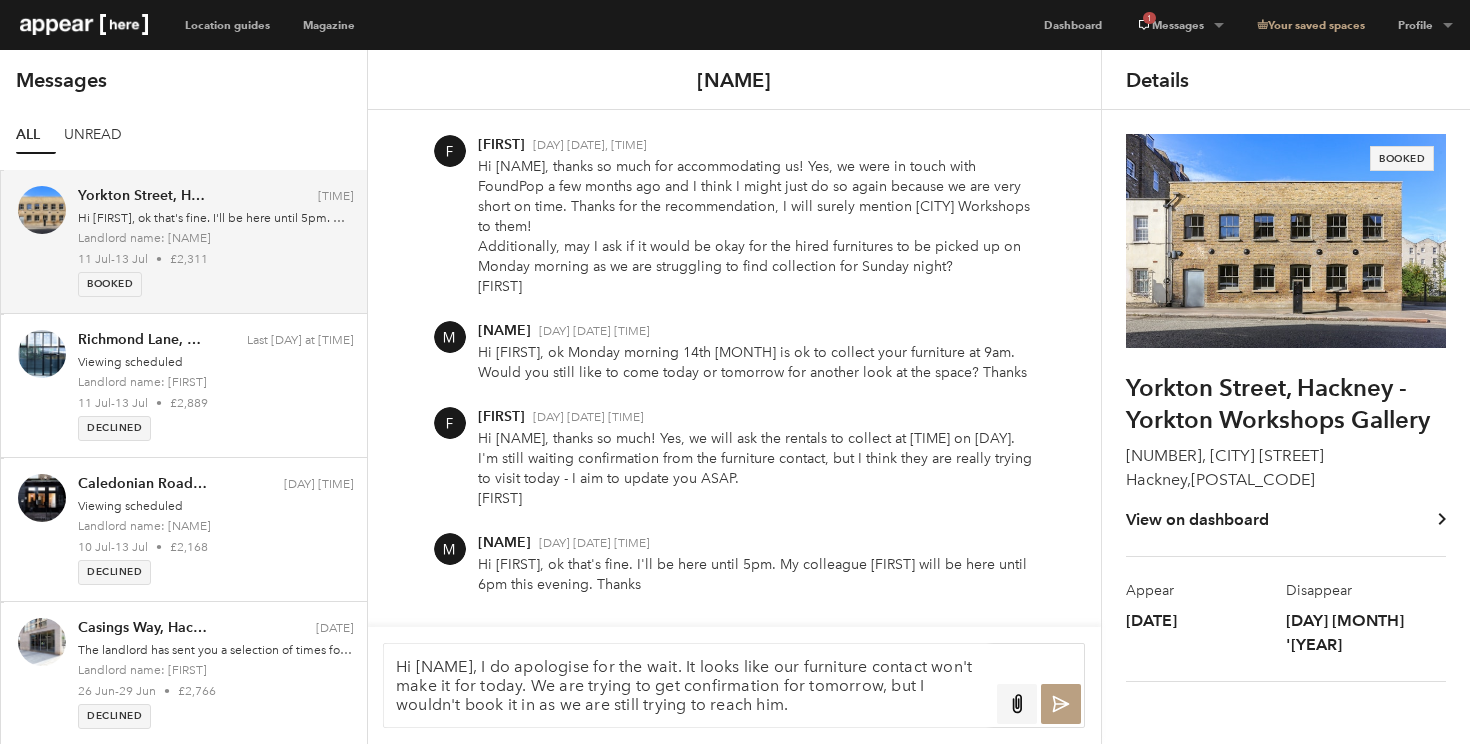 click on "Hi [NAME], I do apologise for the wait. It looks like our furniture contact won't make it for today. We are trying to get confirmation for tomorrow, but I wouldn't book it in as we are still trying to reach him." at bounding box center (687, 685) 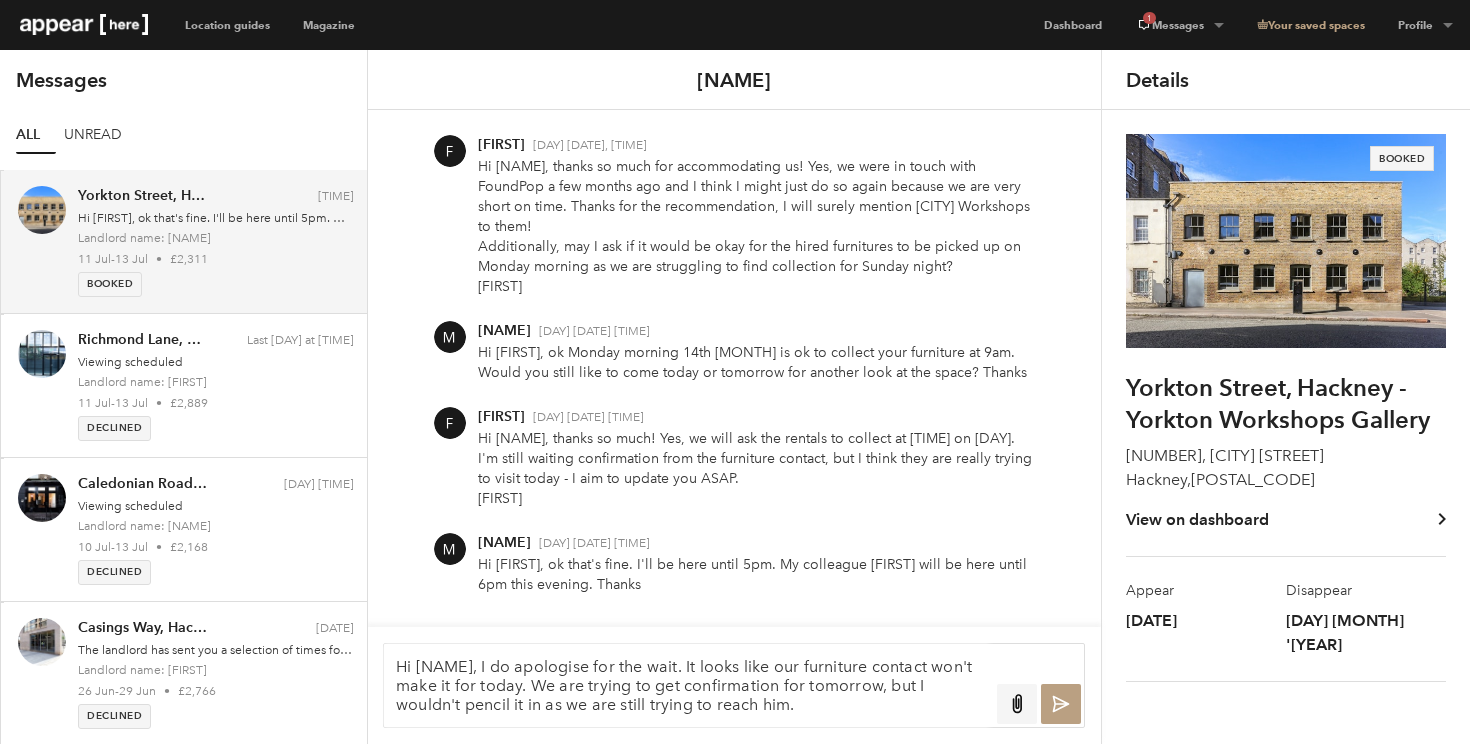click on "Hi [NAME], I do apologise for the wait. It looks like our furniture contact won't make it for today. We are trying to get confirmation for tomorrow, but I wouldn't pencil it in as we are still trying to reach him." at bounding box center [687, 685] 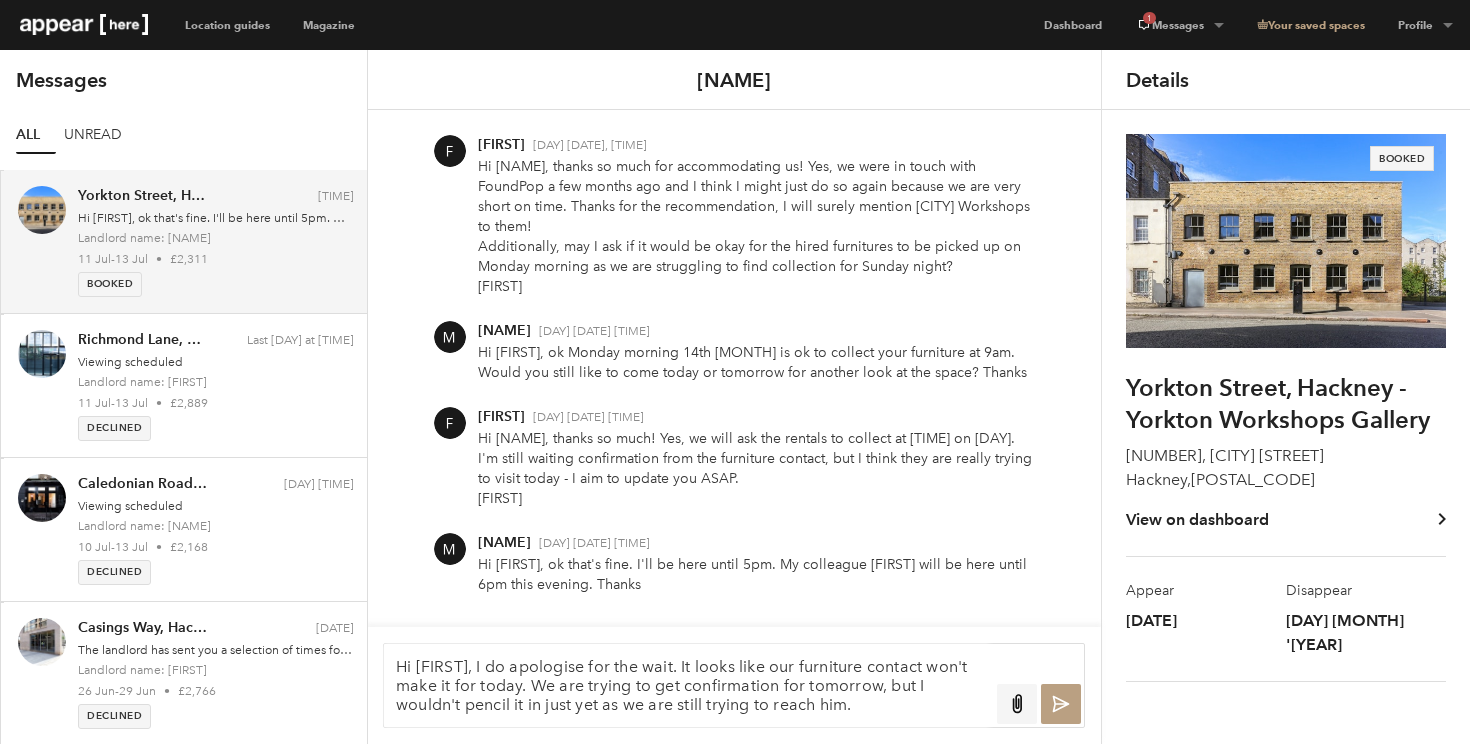 click on "Hi [FIRST], I do apologise for the wait. It looks like our furniture contact won't make it for today. We are trying to get confirmation for tomorrow, but I wouldn't pencil it in just yet as we are still trying to reach him." at bounding box center [687, 685] 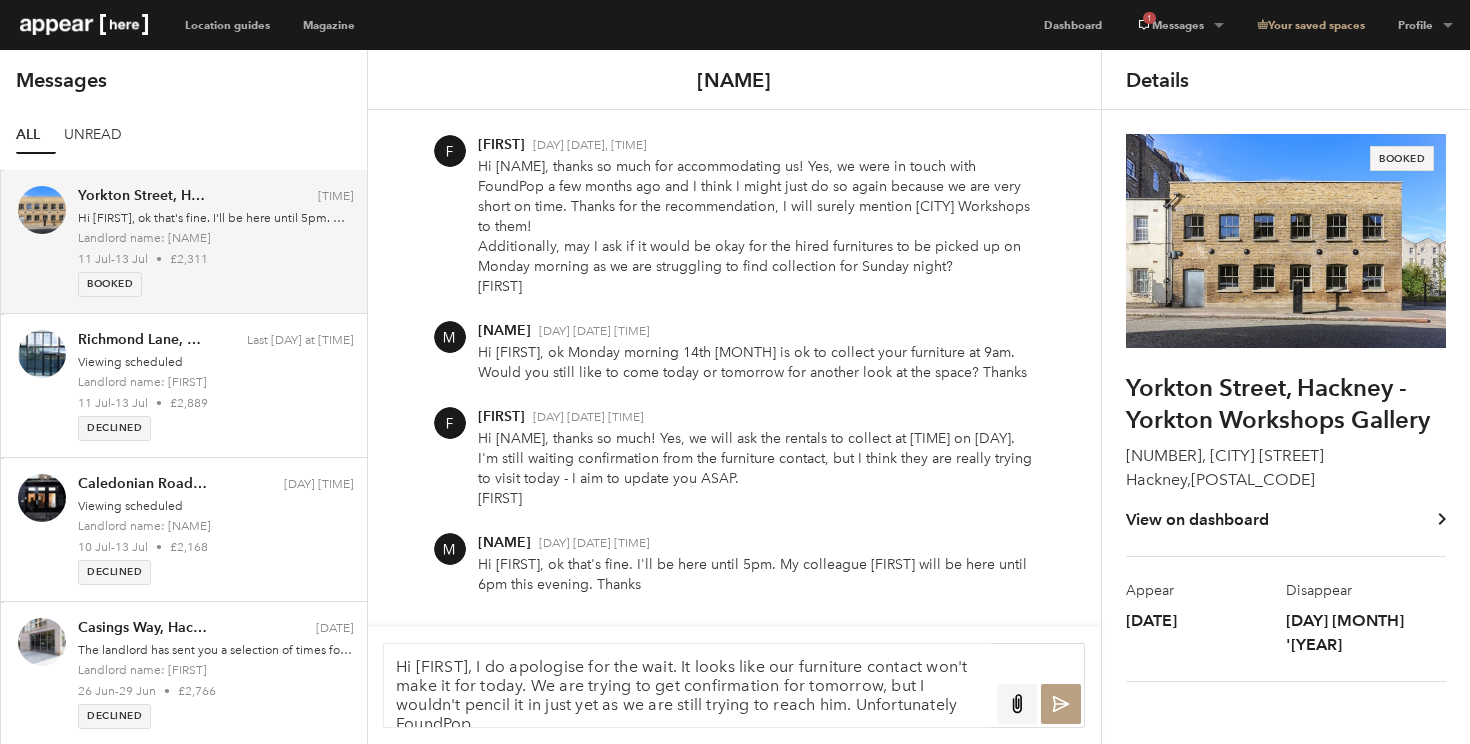 click on "Hi [FIRST], I do apologise for the wait. It looks like our furniture contact won't make it for today. We are trying to get confirmation for tomorrow, but I wouldn't pencil it in just yet as we are still trying to reach him. Unfortunately FoundPop" at bounding box center [687, 685] 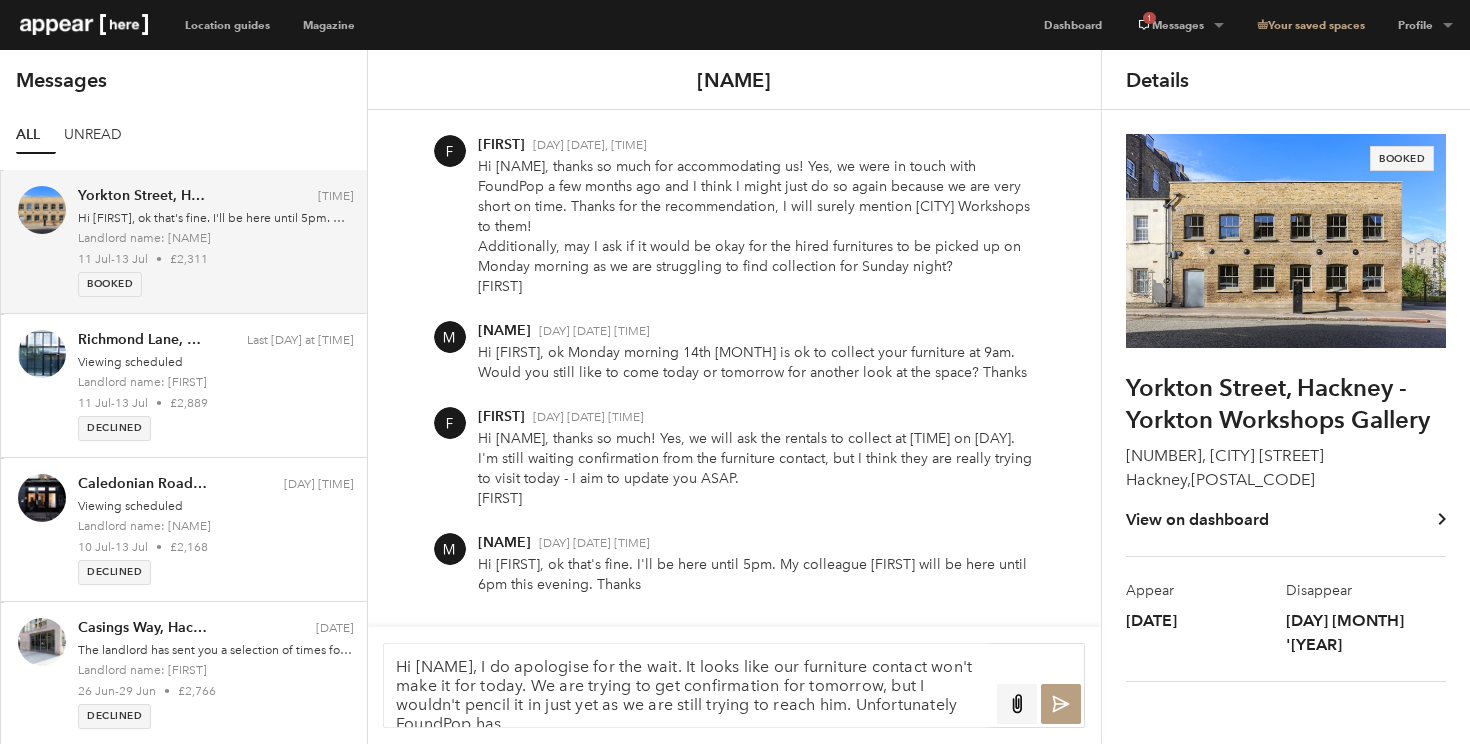 scroll, scrollTop: 6, scrollLeft: 0, axis: vertical 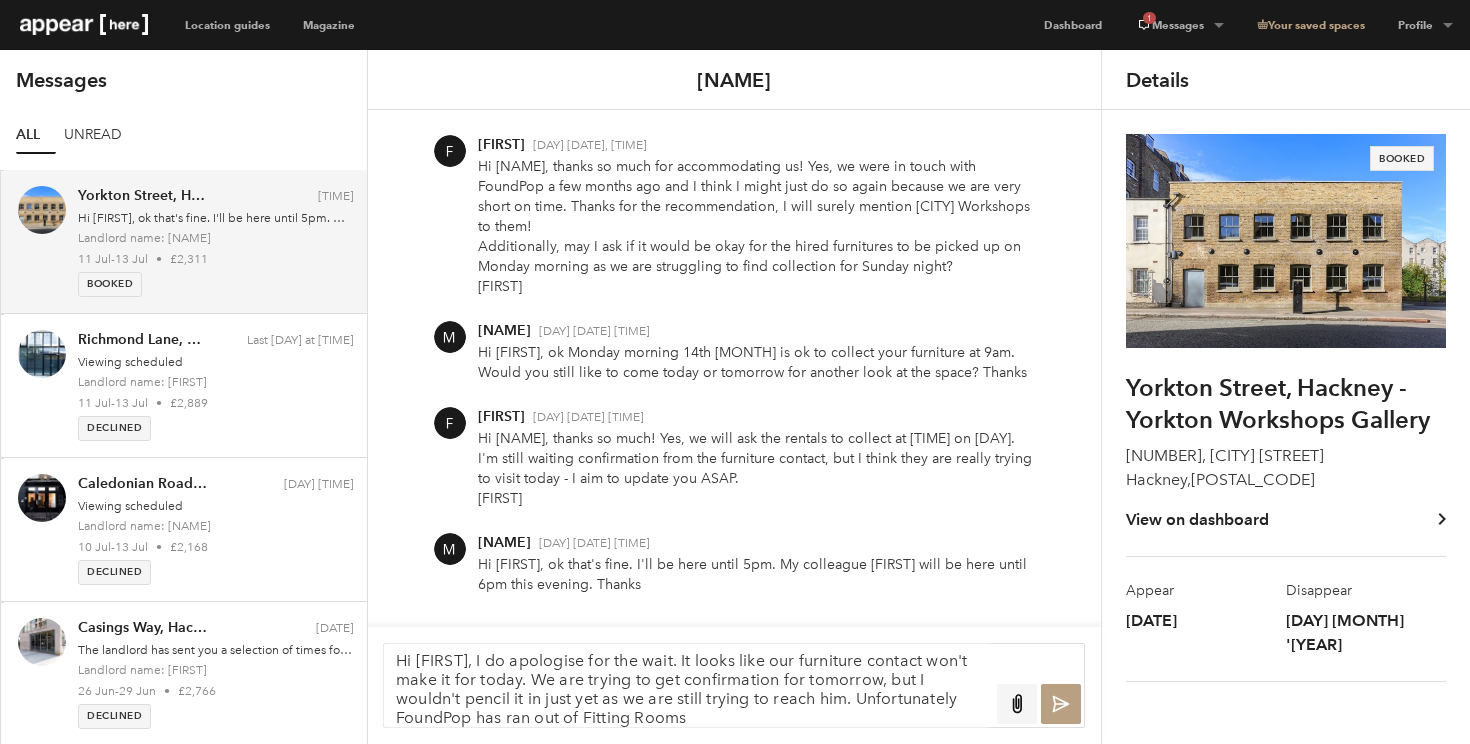 click on "Hi [FIRST], I do apologise for the wait. It looks like our furniture contact won't make it for today. We are trying to get confirmation for tomorrow, but I wouldn't pencil it in just yet as we are still trying to reach him. Unfortunately FoundPop has ran out of Fitting Rooms" at bounding box center (687, 685) 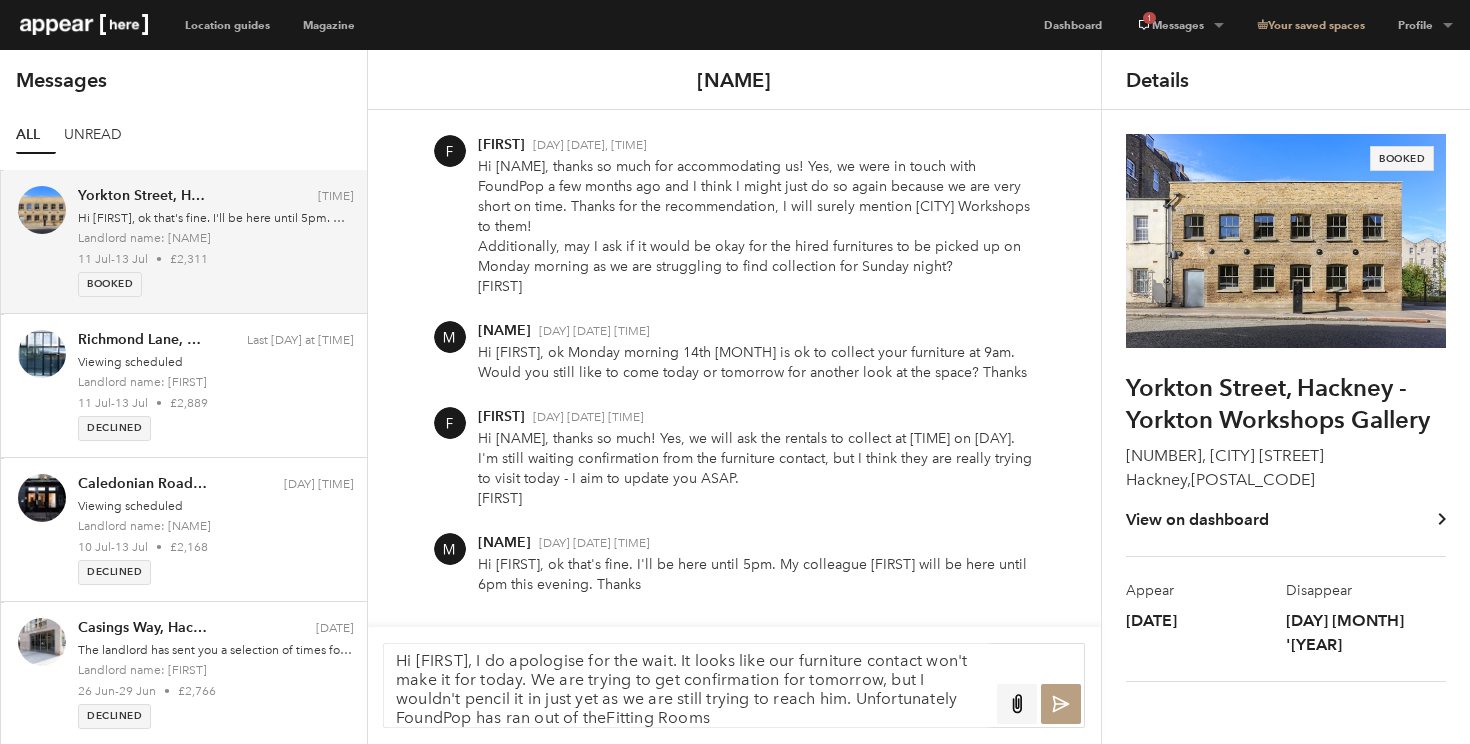 scroll, scrollTop: 0, scrollLeft: 0, axis: both 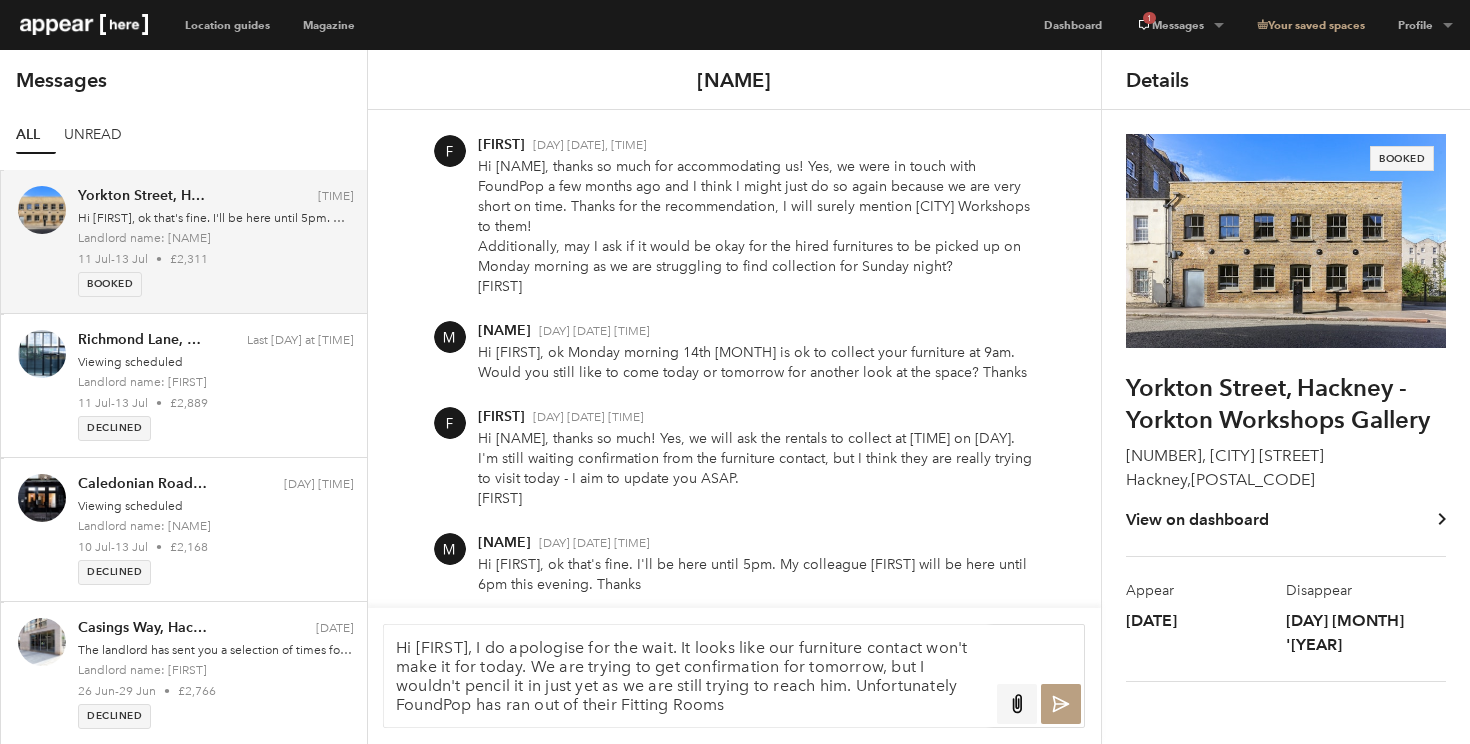 click on "Hi [FIRST], I do apologise for the wait. It looks like our furniture contact won't make it for today. We are trying to get confirmation for tomorrow, but I wouldn't pencil it in just yet as we are still trying to reach him. Unfortunately FoundPop has ran out of their Fitting Rooms" at bounding box center (687, 676) 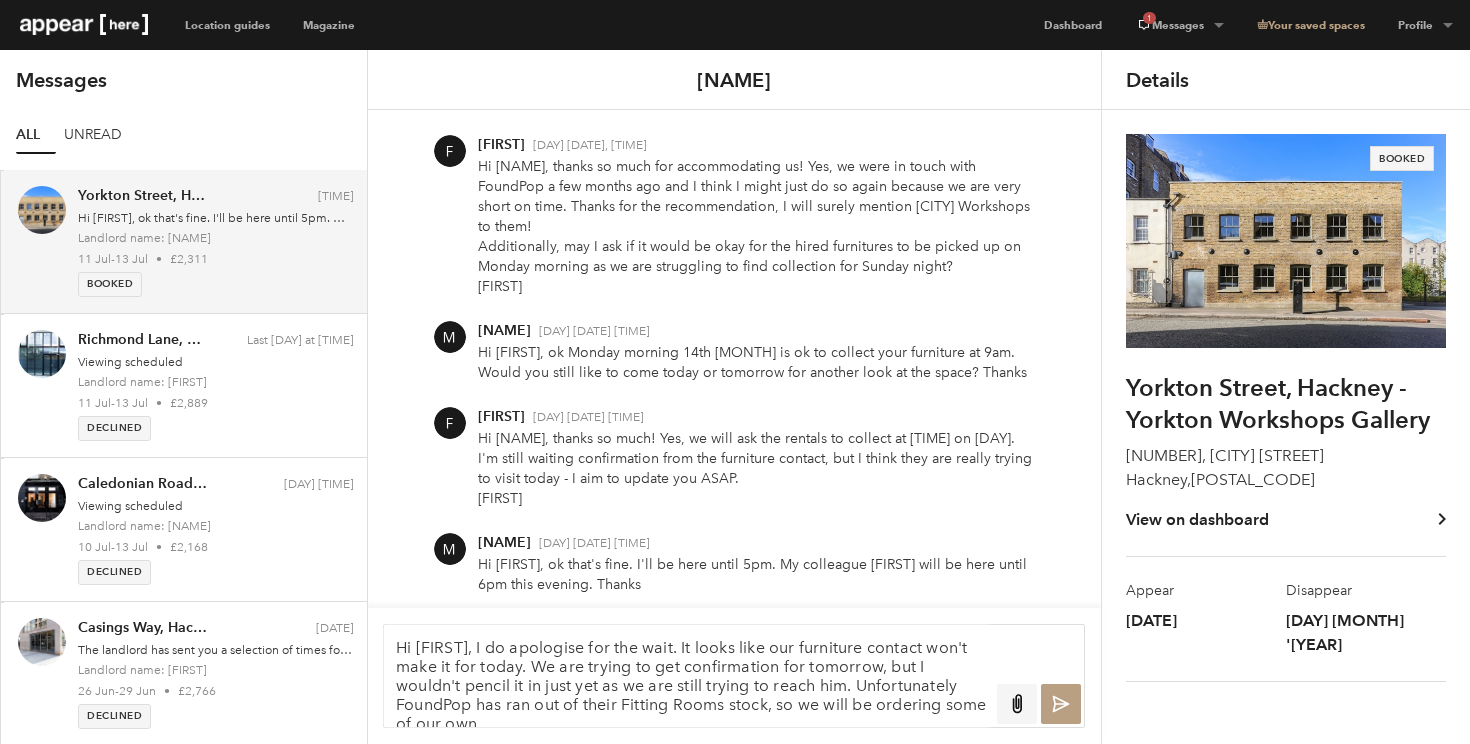 scroll, scrollTop: 6, scrollLeft: 0, axis: vertical 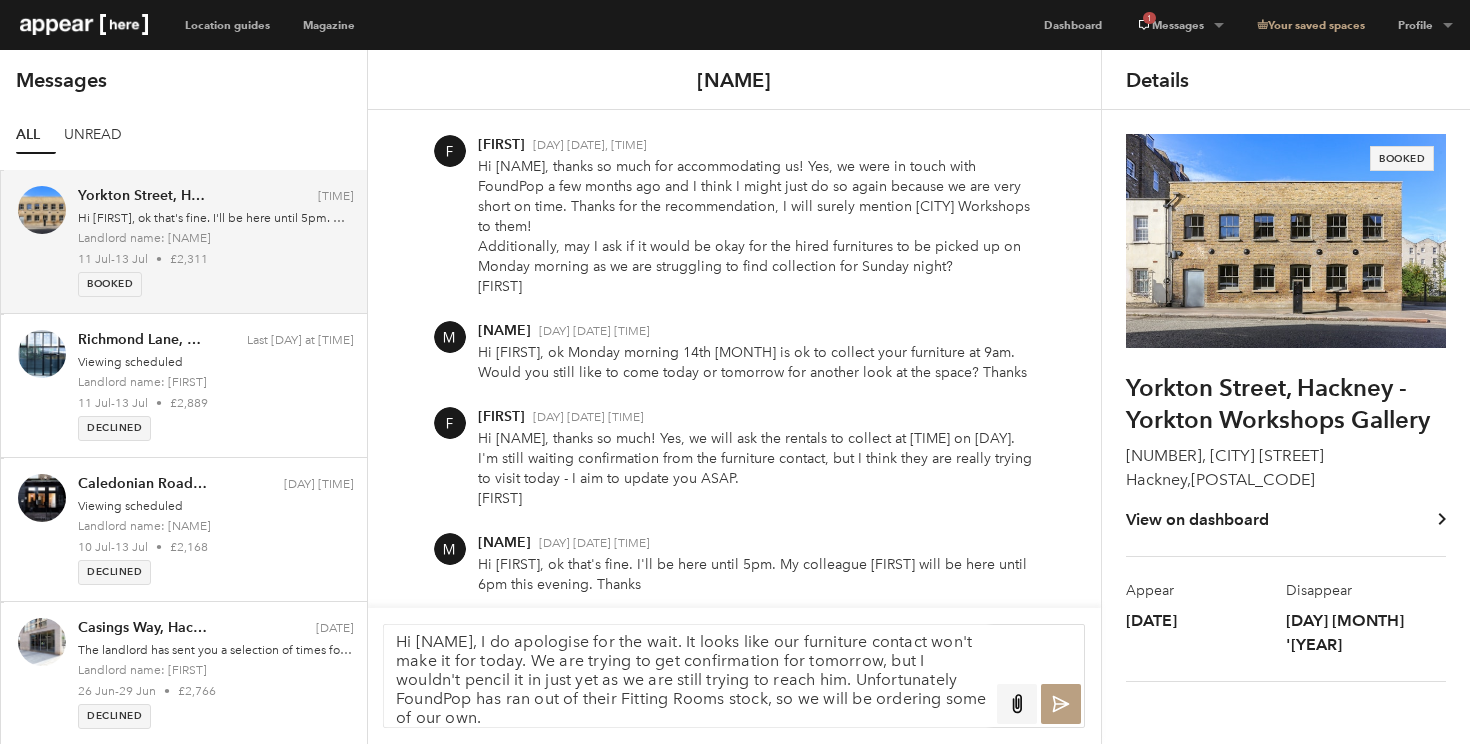 click on "Hi [NAME], I do apologise for the wait. It looks like our furniture contact won't make it for today. We are trying to get confirmation for tomorrow, but I wouldn't pencil it in just yet as we are still trying to reach him. Unfortunately FoundPop has ran out of their Fitting Rooms stock, so we will be ordering some of our own." at bounding box center [687, 676] 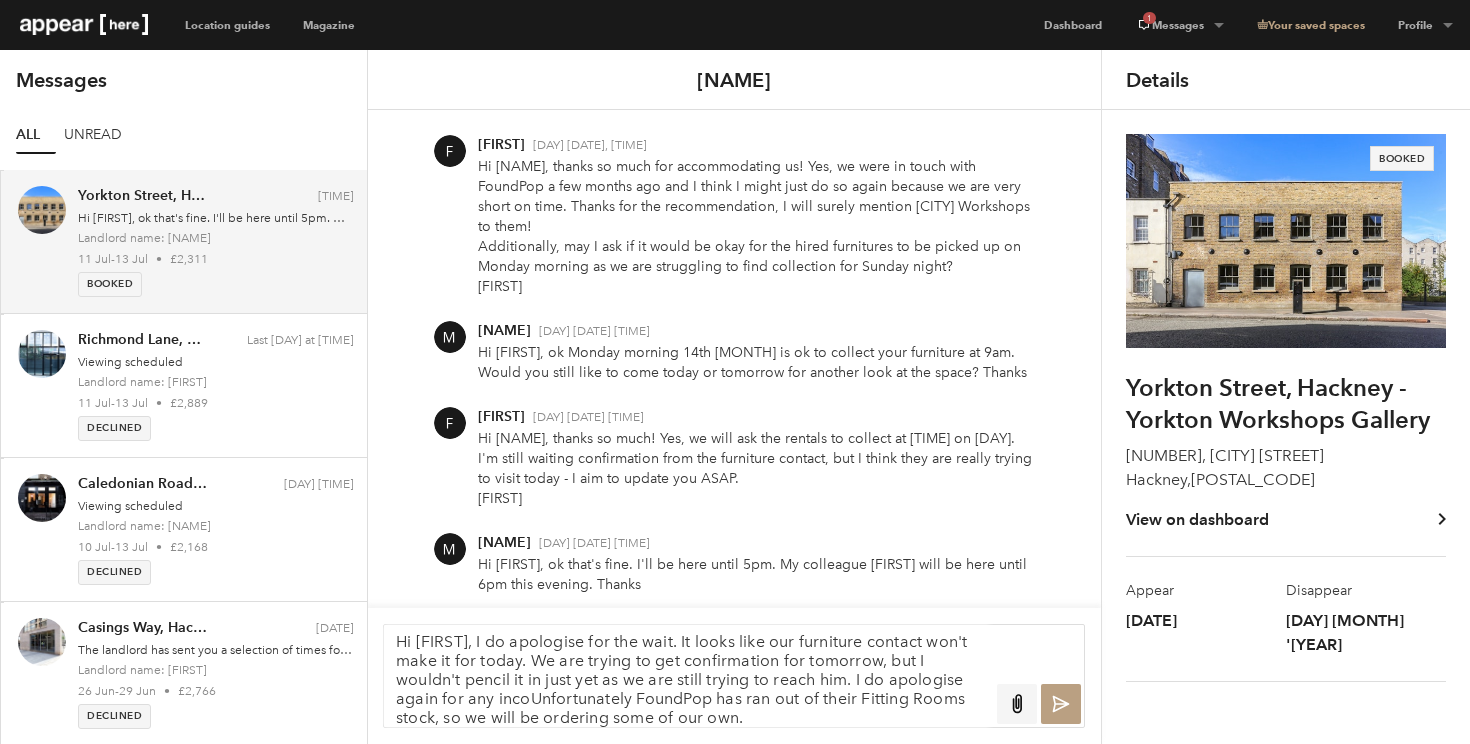 scroll, scrollTop: 0, scrollLeft: 0, axis: both 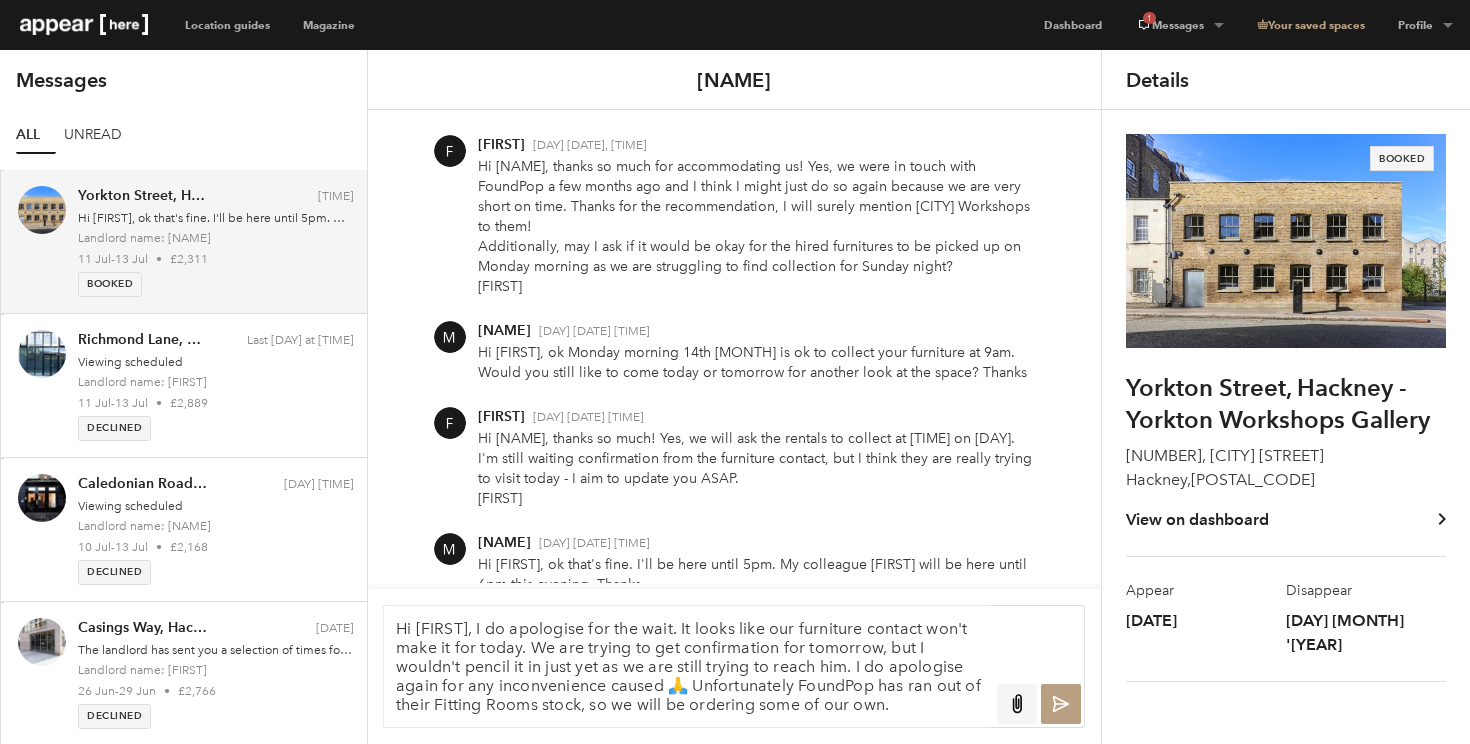drag, startPoint x: 682, startPoint y: 631, endPoint x: 484, endPoint y: 630, distance: 198.00252 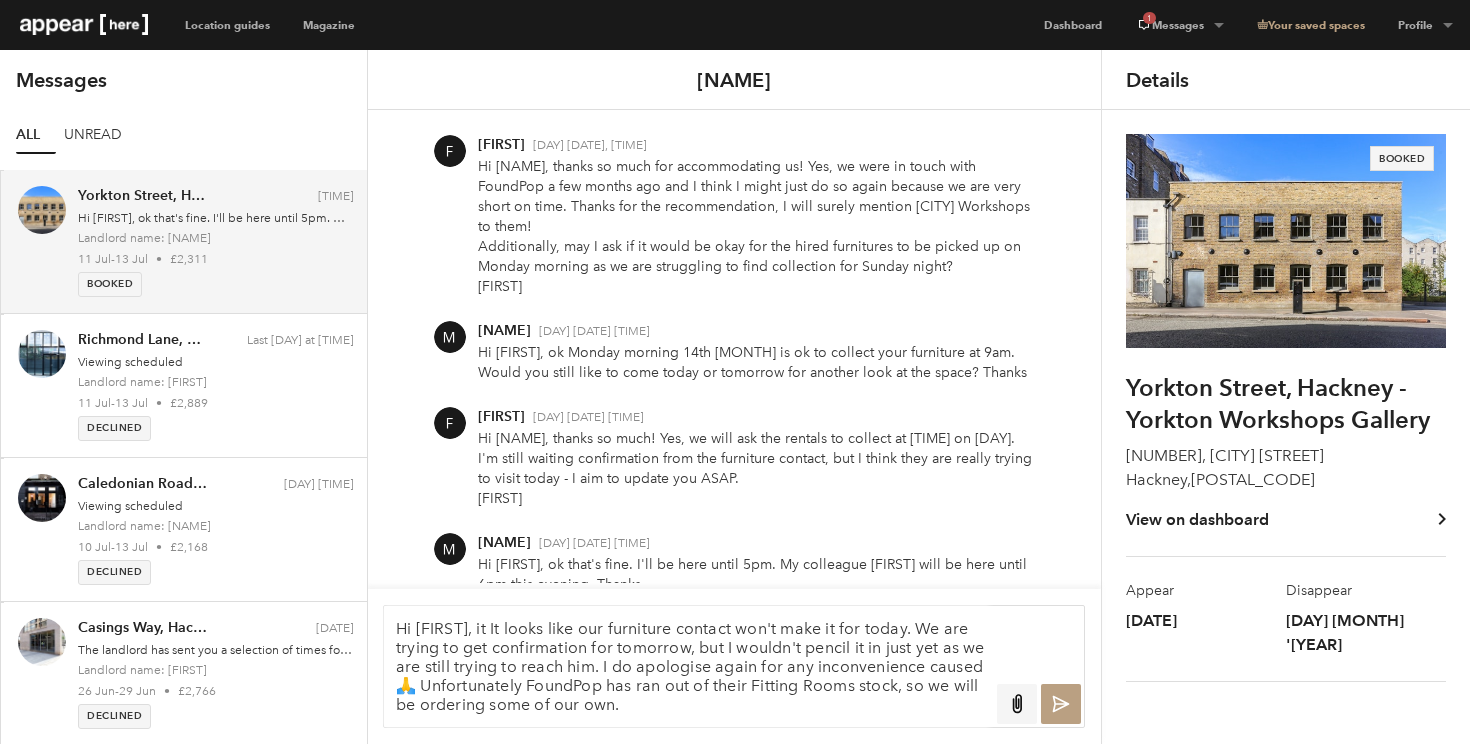 click on "Hi [FIRST], it It looks like our furniture contact won't make it for today. We are trying to get confirmation for tomorrow, but I wouldn't pencil it in just yet as we are still trying to reach him. I do apologise again for any inconvenience caused 🙏 Unfortunately FoundPop has ran out of their Fitting Rooms stock, so we will be ordering some of our own." at bounding box center (687, 666) 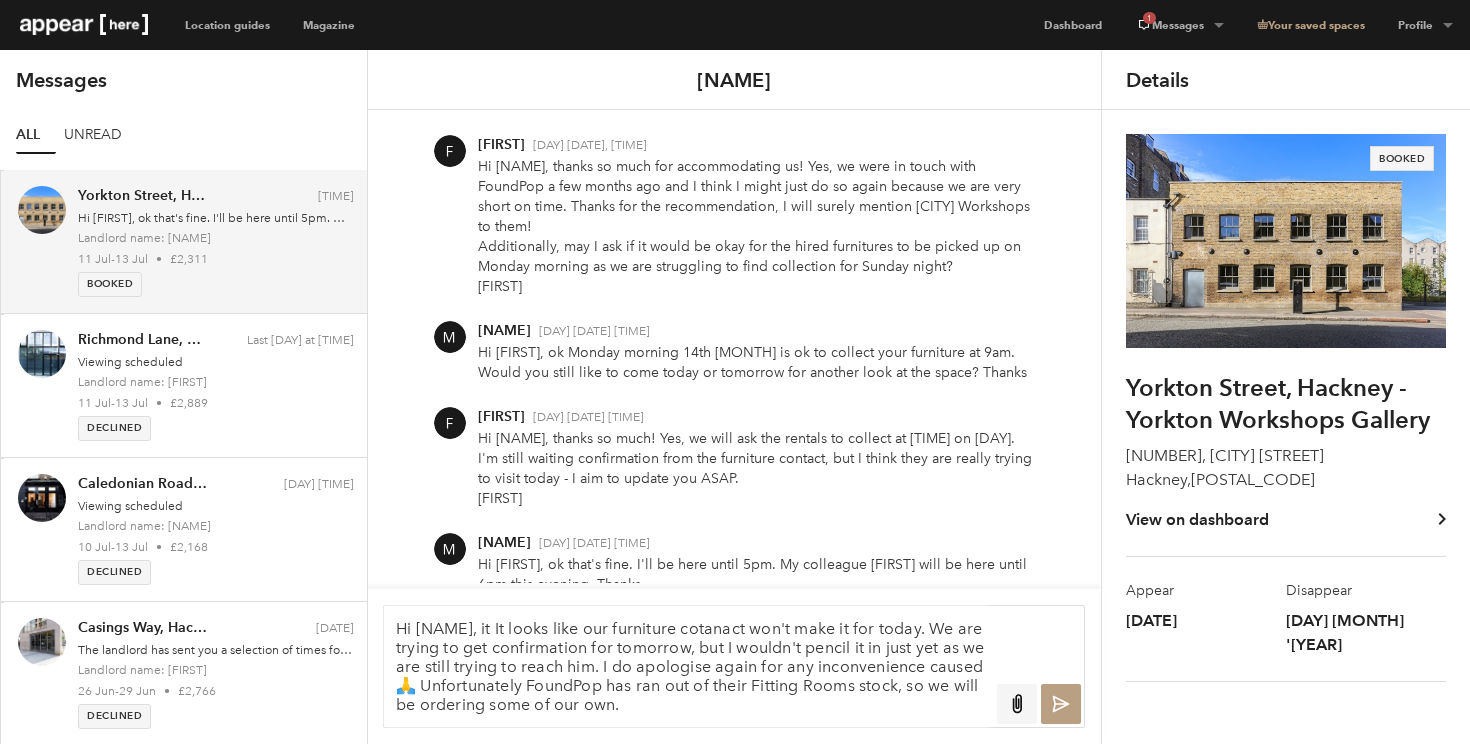 click on "Hi [NAME], it It looks like our furniture cotanact won't make it for today. We are trying to get confirmation for tomorrow, but I wouldn't pencil it in just yet as we are still trying to reach him. I do apologise again for any inconvenience caused 🙏 Unfortunately FoundPop has ran out of their Fitting Rooms stock, so we will be ordering some of our own." at bounding box center (687, 666) 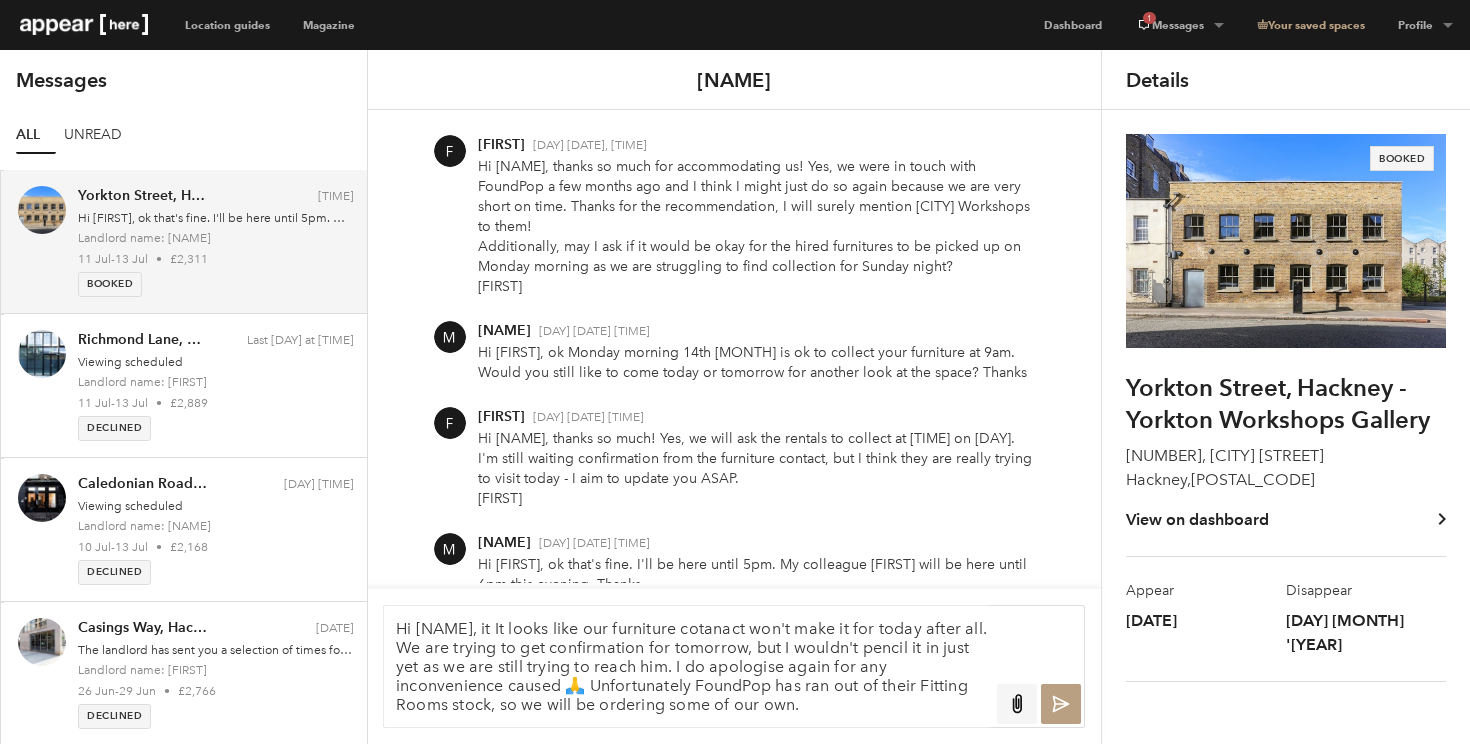 click on "Hi [NAME], it It looks like our furniture cotanact won't make it for today after all. We are trying to get confirmation for tomorrow, but I wouldn't pencil it in just yet as we are still trying to reach him. I do apologise again for any inconvenience caused 🙏 Unfortunately FoundPop has ran out of their Fitting Rooms stock, so we will be ordering some of our own." at bounding box center (687, 666) 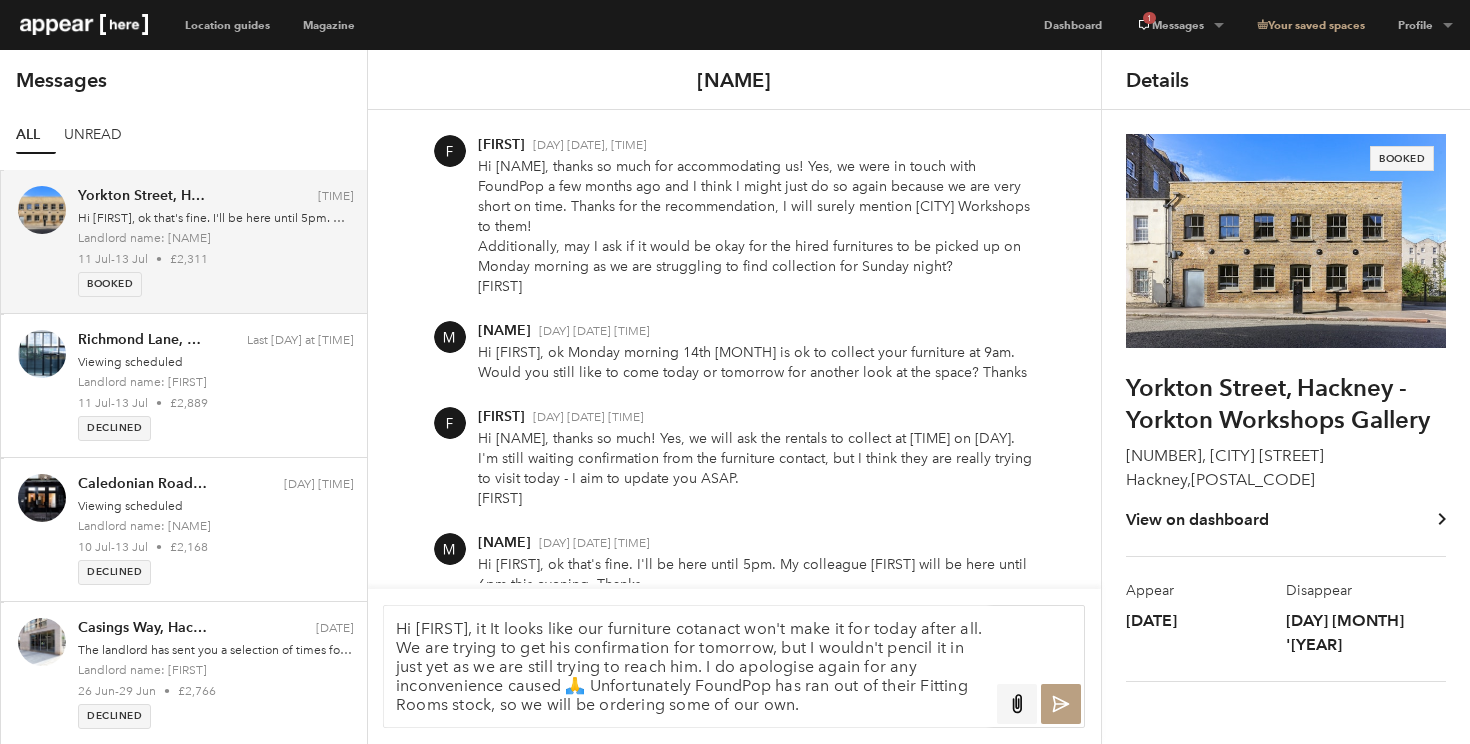 drag, startPoint x: 703, startPoint y: 665, endPoint x: 449, endPoint y: 672, distance: 254.09644 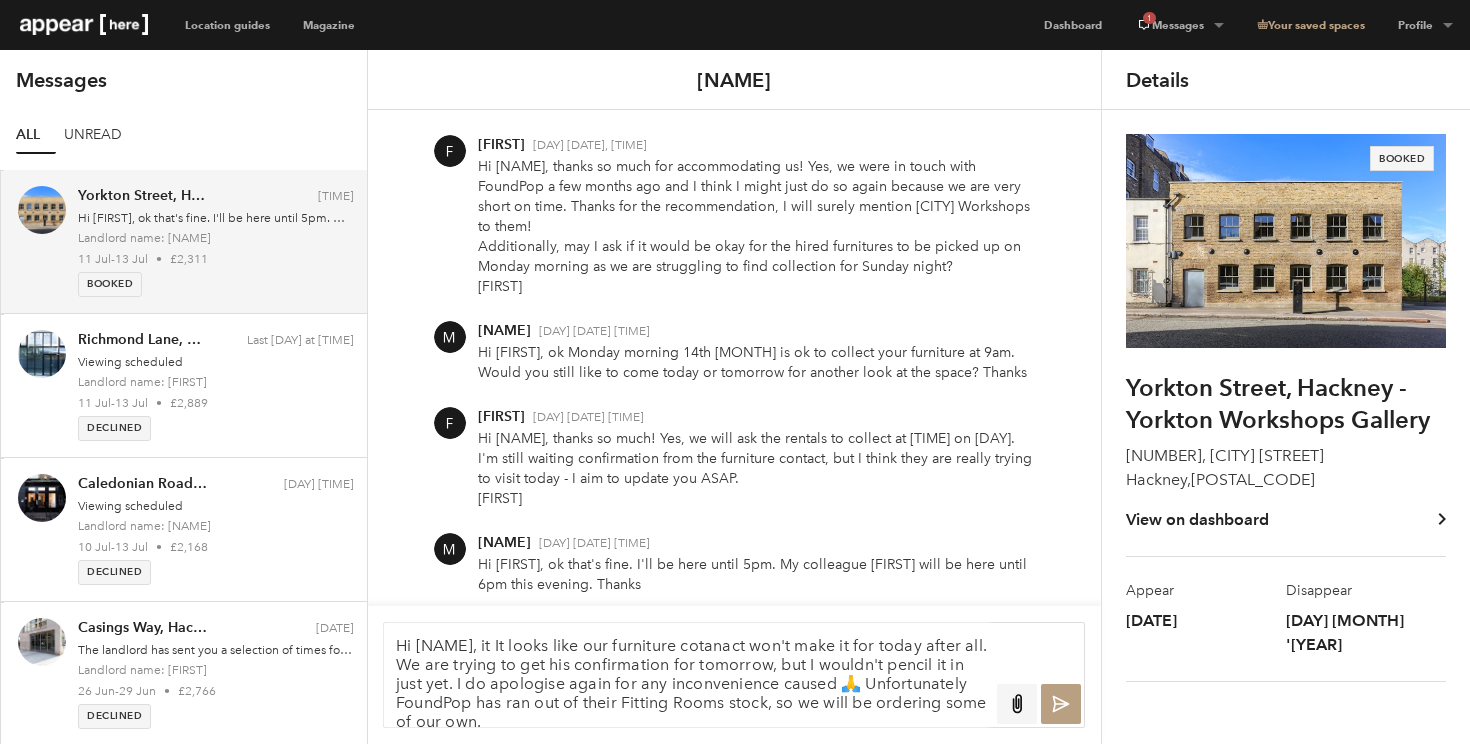 drag, startPoint x: 938, startPoint y: 667, endPoint x: 964, endPoint y: 667, distance: 26 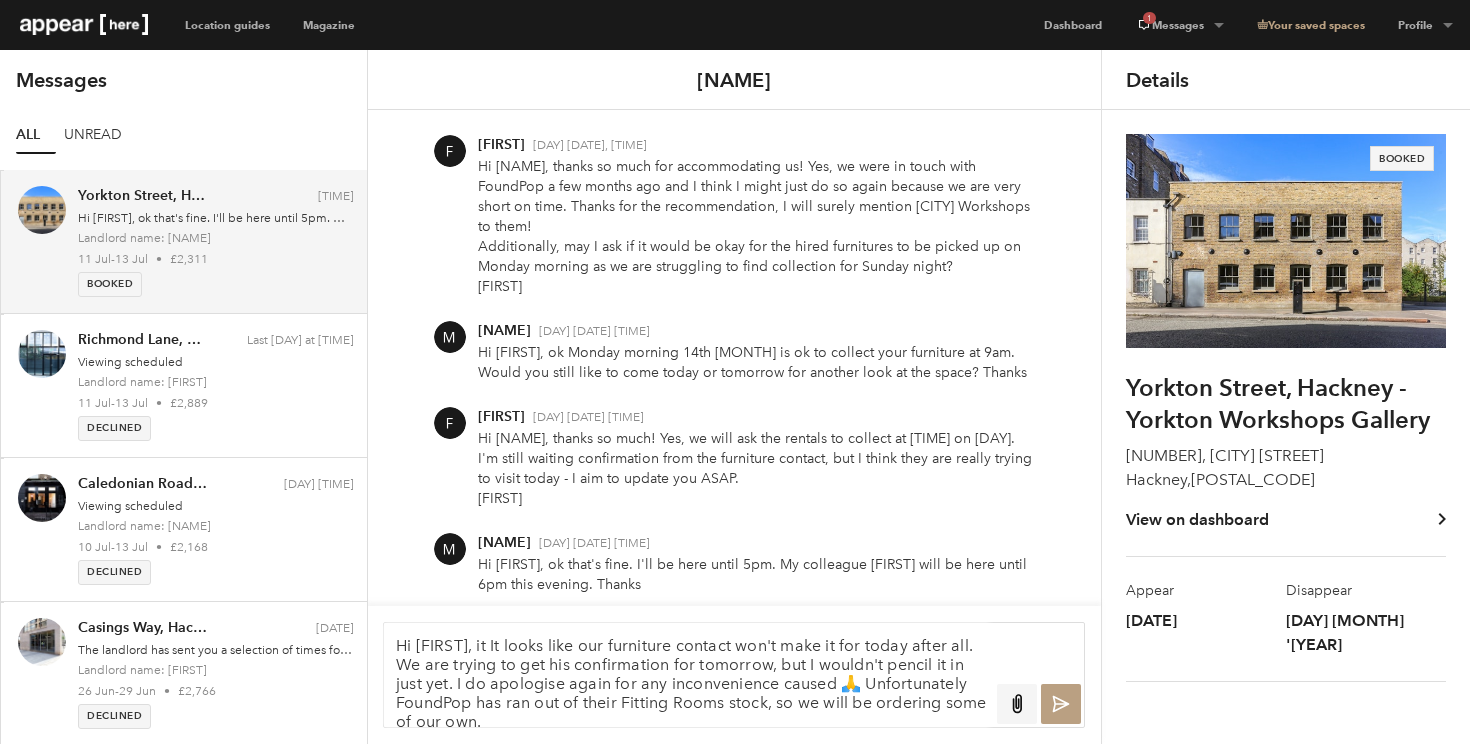 click on "Hi [FIRST], it It looks like our furniture contact won't make it for today after all. We are trying to get his confirmation for tomorrow, but I wouldn't pencil it in just yet. I do apologise again for any inconvenience caused 🙏 Unfortunately FoundPop has ran out of their Fitting Rooms stock, so we will be ordering some of our own." at bounding box center (687, 675) 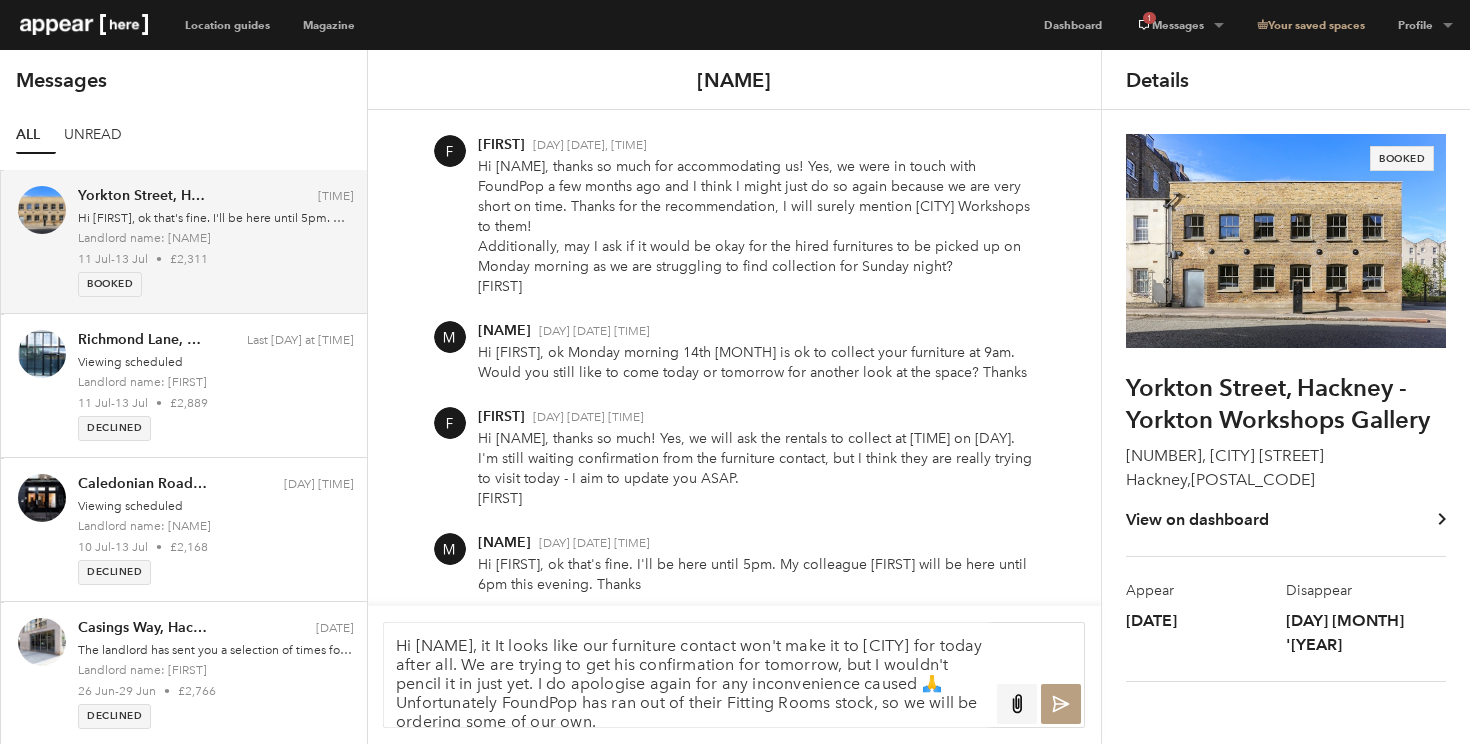click on "Hi [NAME], it It looks like our furniture contact won't make it to [CITY] for today after all. We are trying to get his confirmation for tomorrow, but I wouldn't pencil it in just yet. I do apologise again for any inconvenience caused 🙏 Unfortunately FoundPop has ran out of their Fitting Rooms stock, so we will be ordering some of our own." at bounding box center [687, 675] 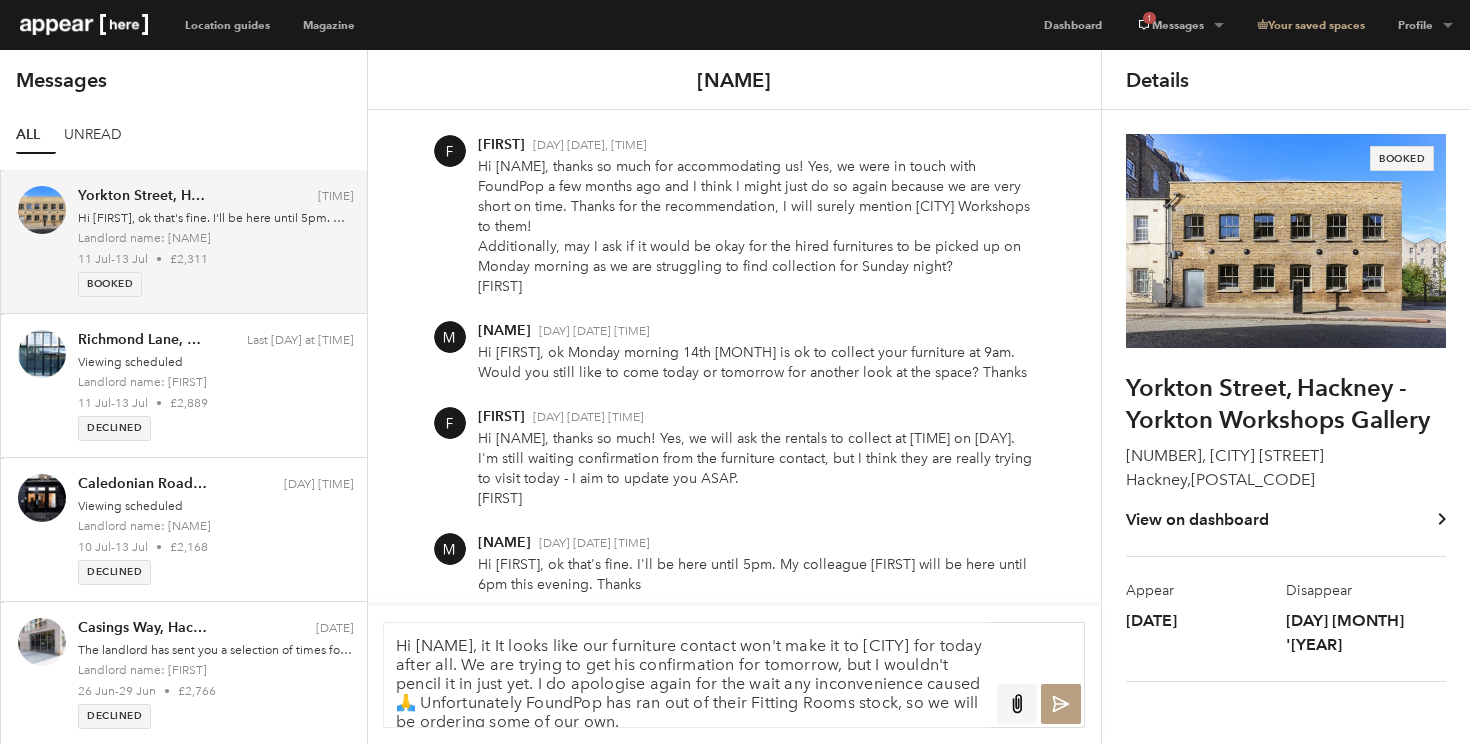 click on "Hi [NAME], it It looks like our furniture contact won't make it to [CITY] for today after all. We are trying to get his confirmation for tomorrow, but I wouldn't pencil it in just yet. I do apologise again for the wait any inconvenience caused 🙏 Unfortunately FoundPop has ran out of their Fitting Rooms stock, so we will be ordering some of our own." at bounding box center (687, 675) 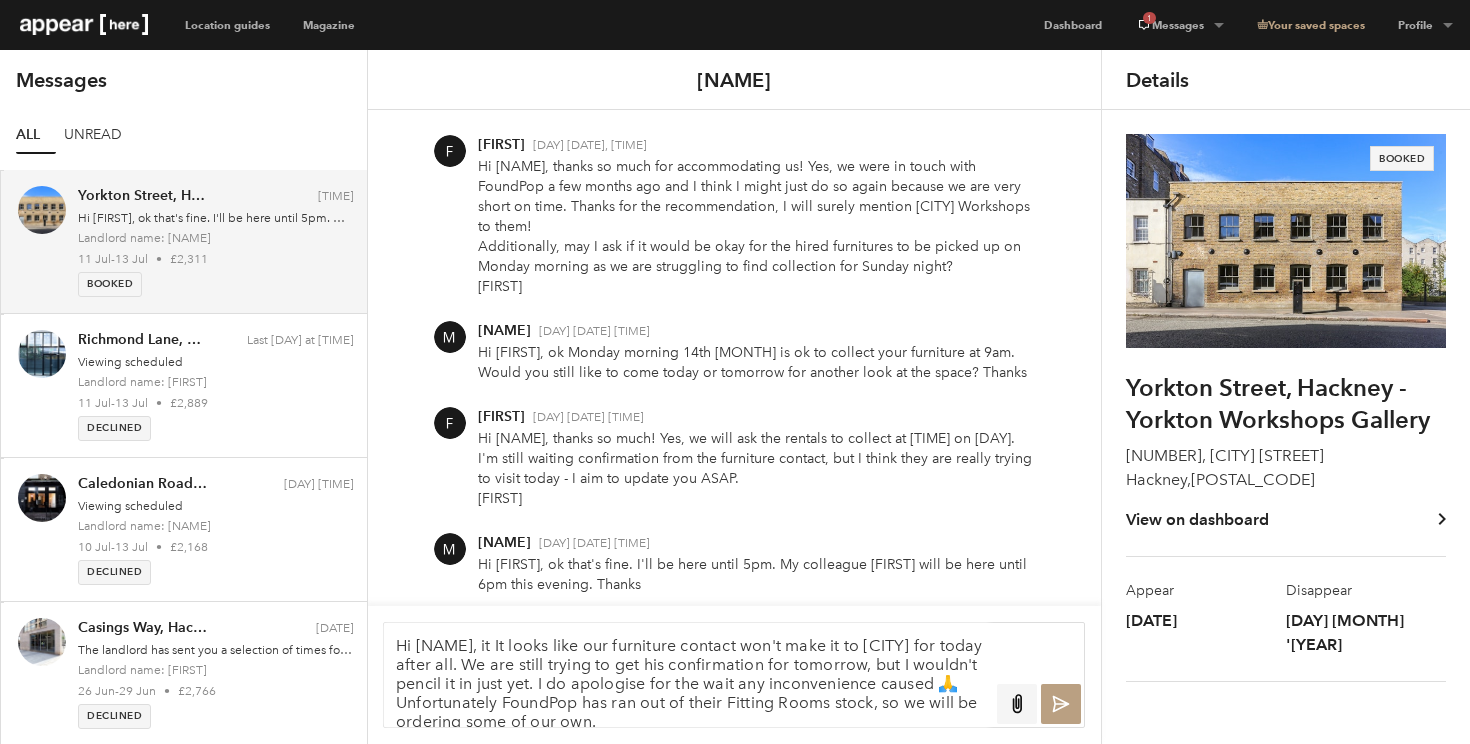 drag, startPoint x: 804, startPoint y: 684, endPoint x: 448, endPoint y: 702, distance: 356.45477 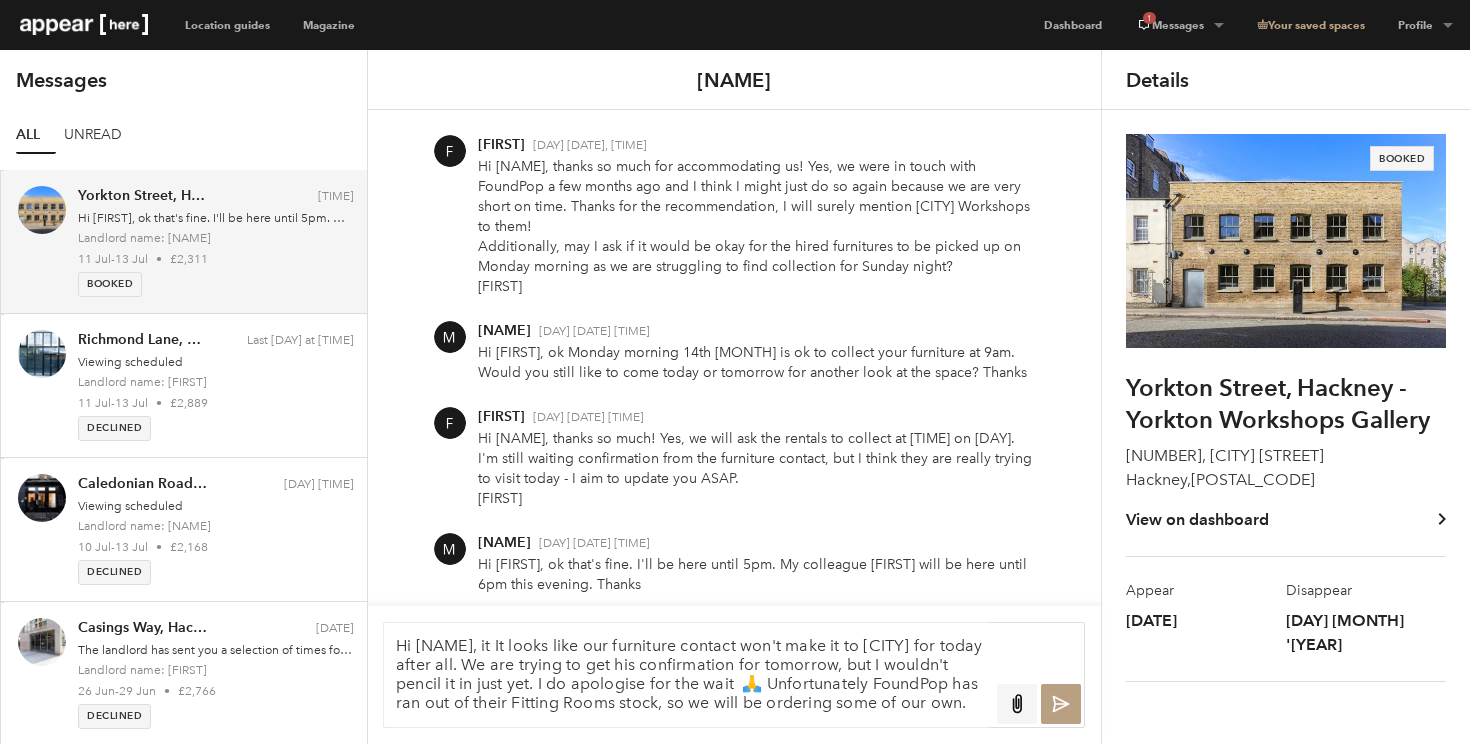click on "Hi [NAME], it It looks like our furniture contact won't make it to [CITY] for today after all. We are trying to get his confirmation for tomorrow, but I wouldn't pencil it in just yet. I do apologise for the wait  🙏 Unfortunately FoundPop has ran out of their Fitting Rooms stock, so we will be ordering some of our own." at bounding box center [687, 675] 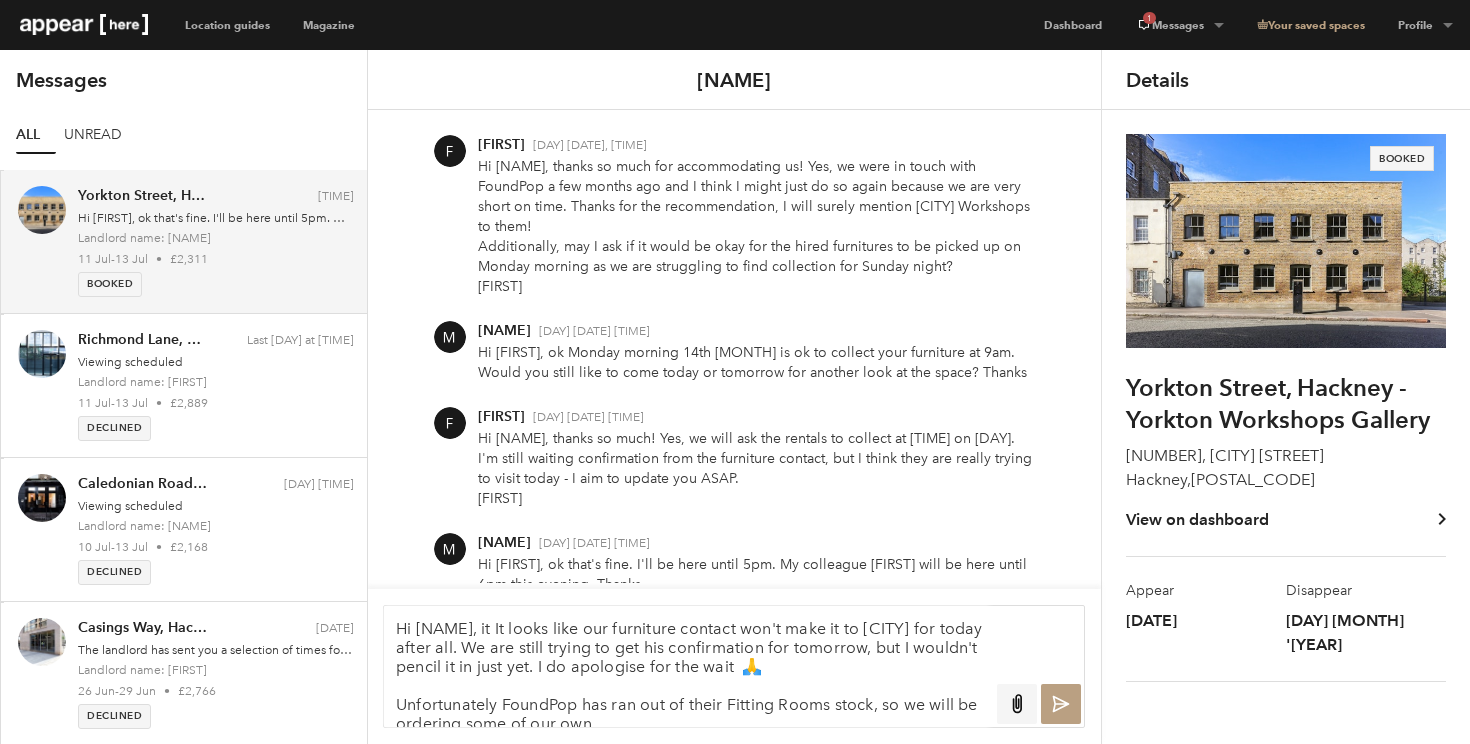scroll, scrollTop: 21, scrollLeft: 0, axis: vertical 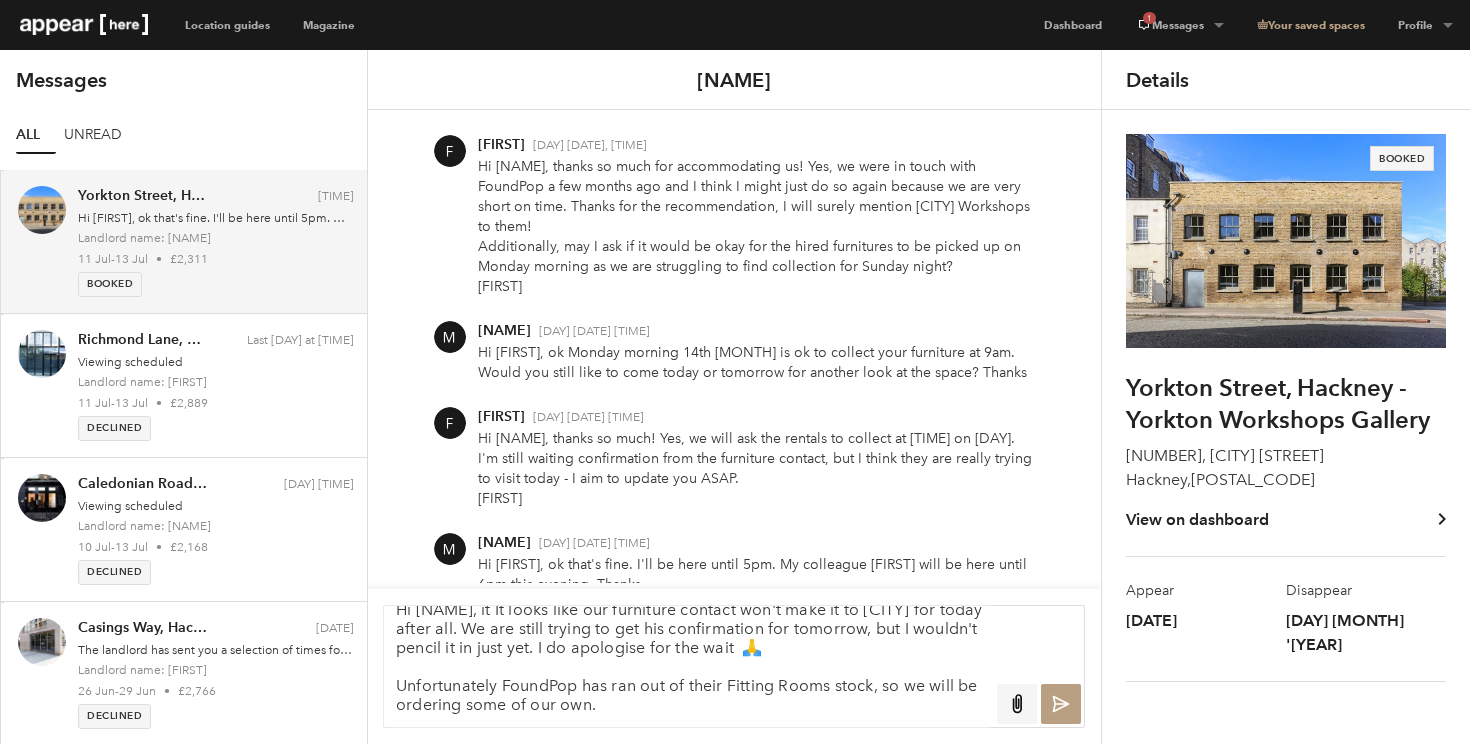 click on "Hi [NAME], it It looks like our furniture contact won't make it to [CITY] for today after all. We are still trying to get his confirmation for tomorrow, but I wouldn't pencil it in just yet. I do apologise for the wait  🙏
Unfortunately FoundPop has ran out of their Fitting Rooms stock, so we will be ordering some of our own." at bounding box center (687, 666) 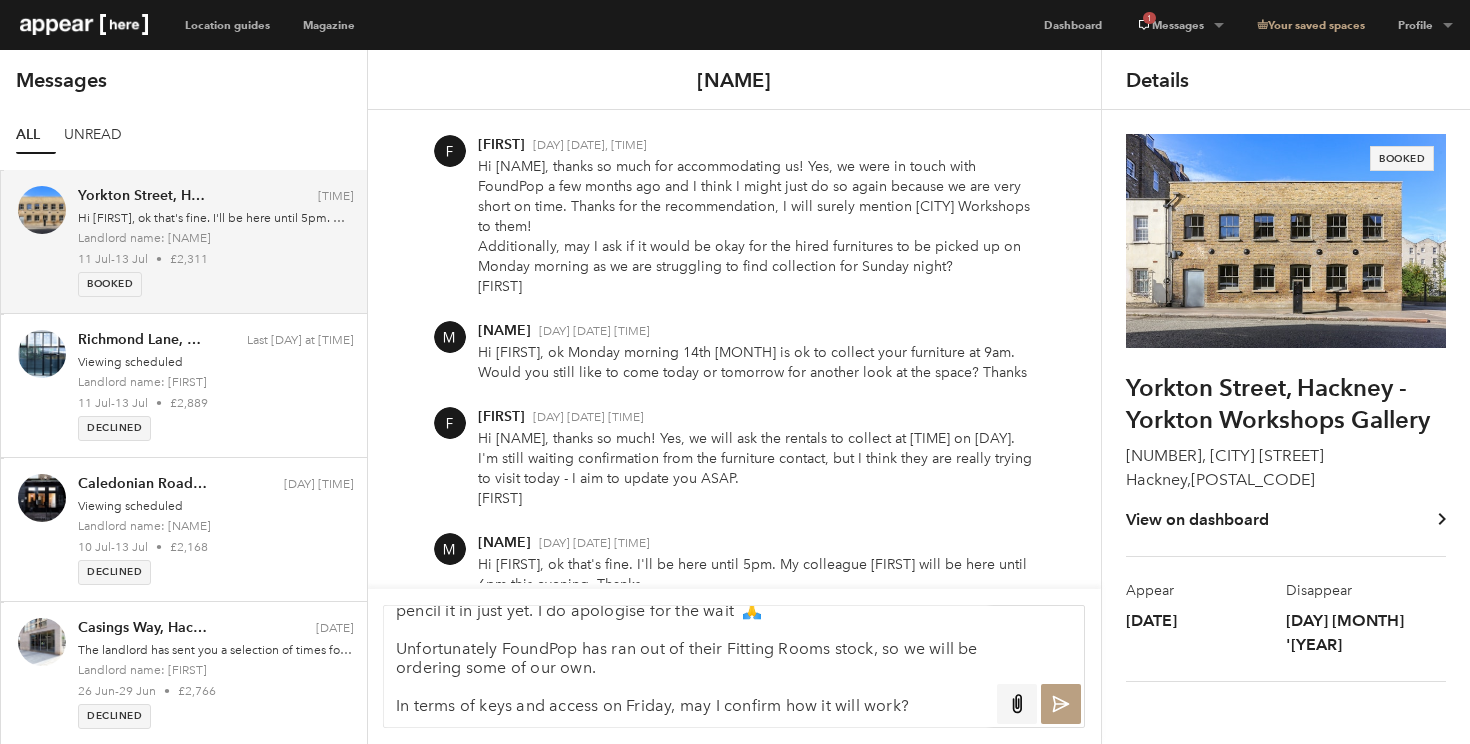 scroll, scrollTop: 59, scrollLeft: 0, axis: vertical 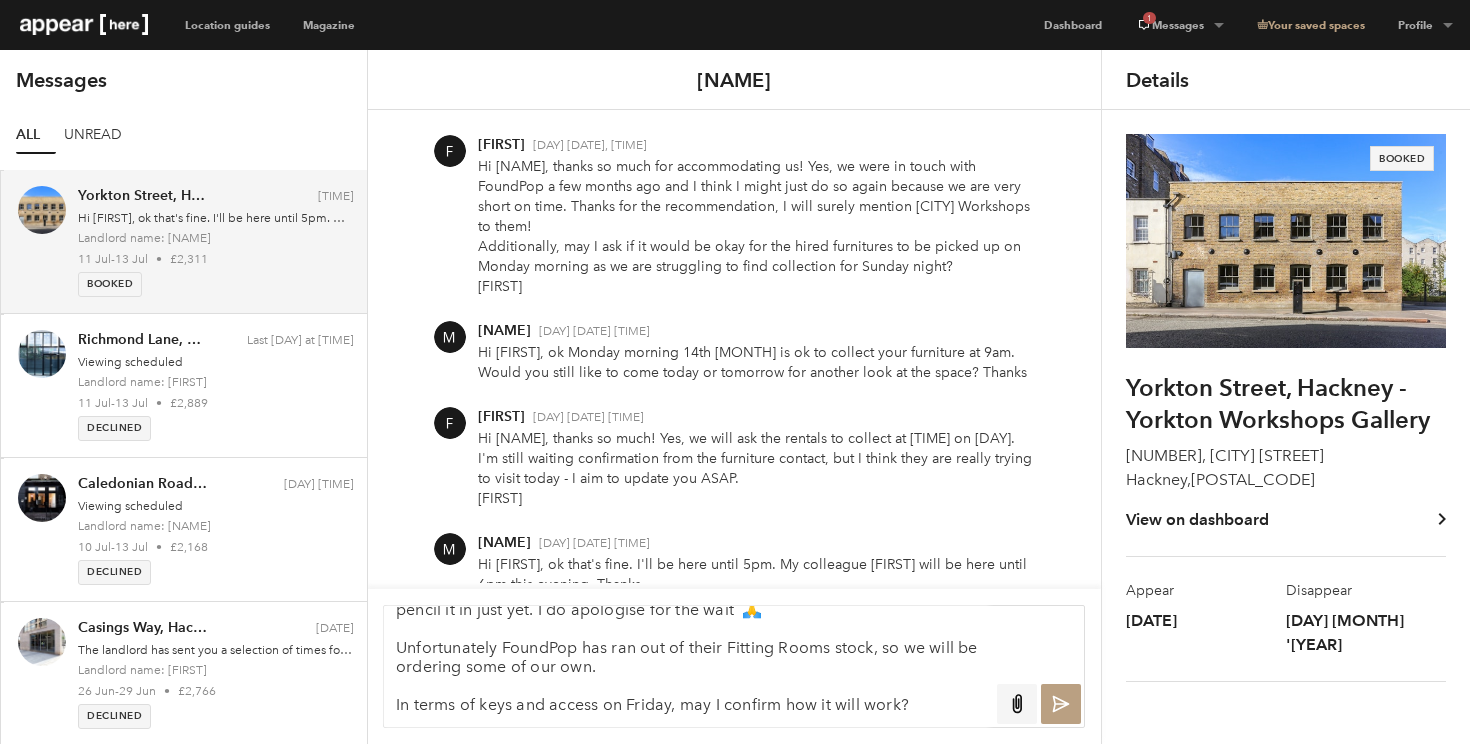 drag, startPoint x: 397, startPoint y: 719, endPoint x: 689, endPoint y: 706, distance: 292.28925 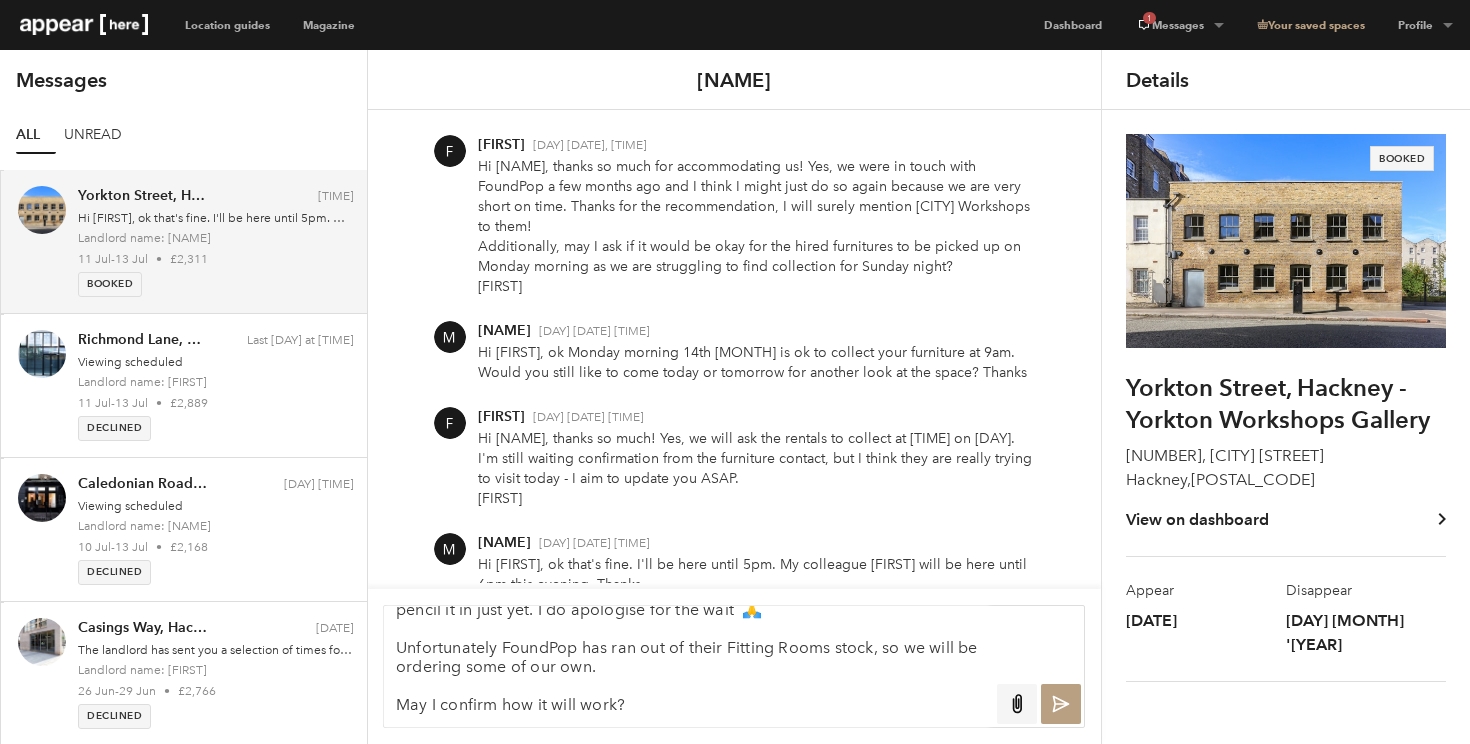 drag, startPoint x: 668, startPoint y: 704, endPoint x: 537, endPoint y: 707, distance: 131.03435 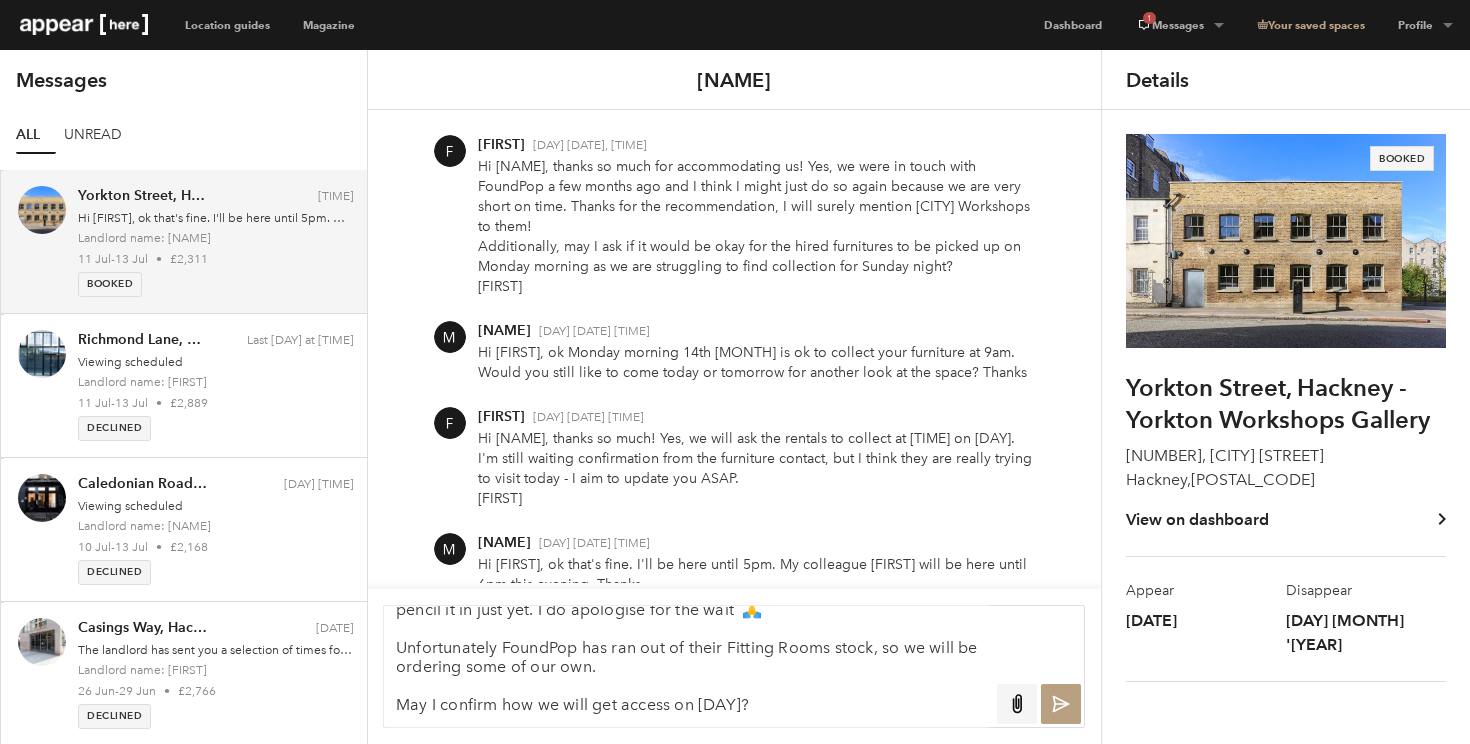 drag, startPoint x: 599, startPoint y: 673, endPoint x: 397, endPoint y: 655, distance: 202.8004 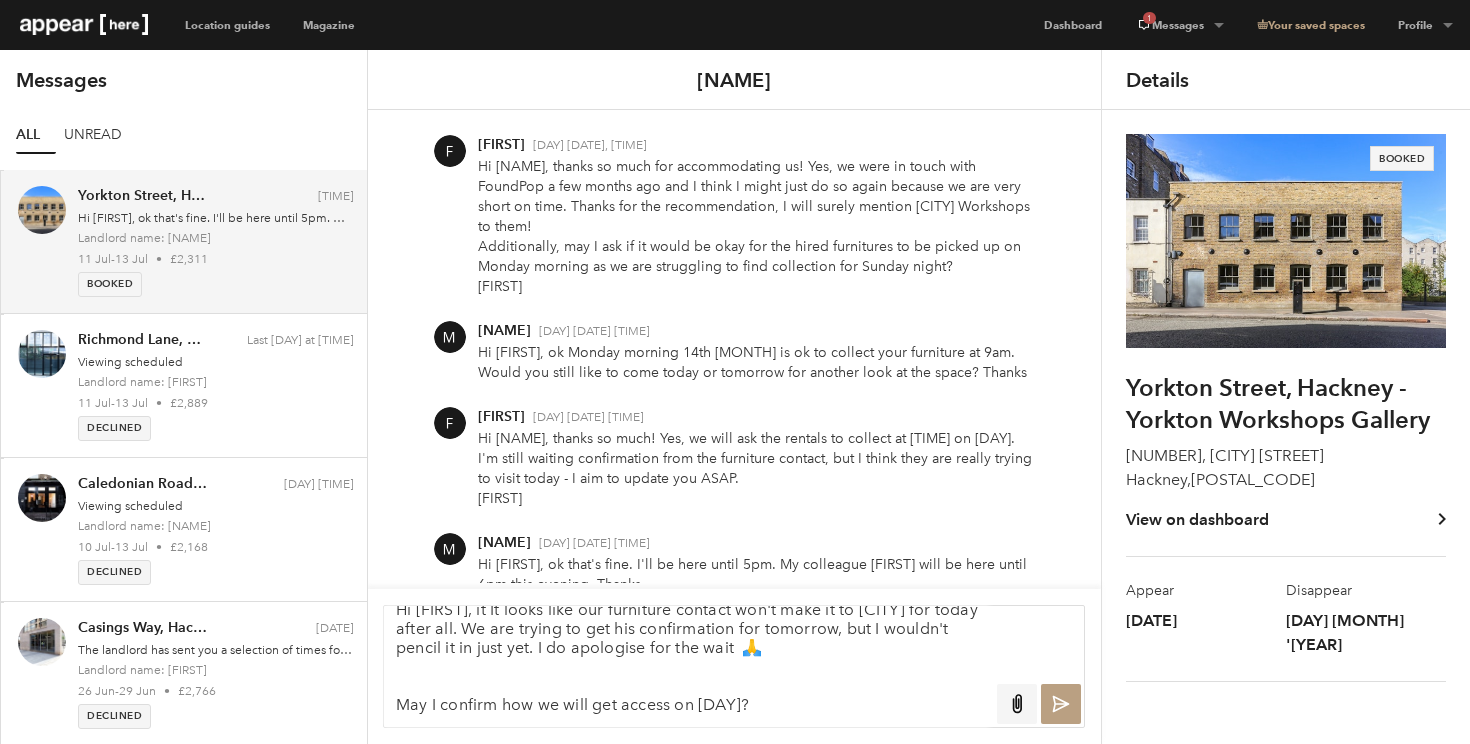 scroll, scrollTop: 21, scrollLeft: 0, axis: vertical 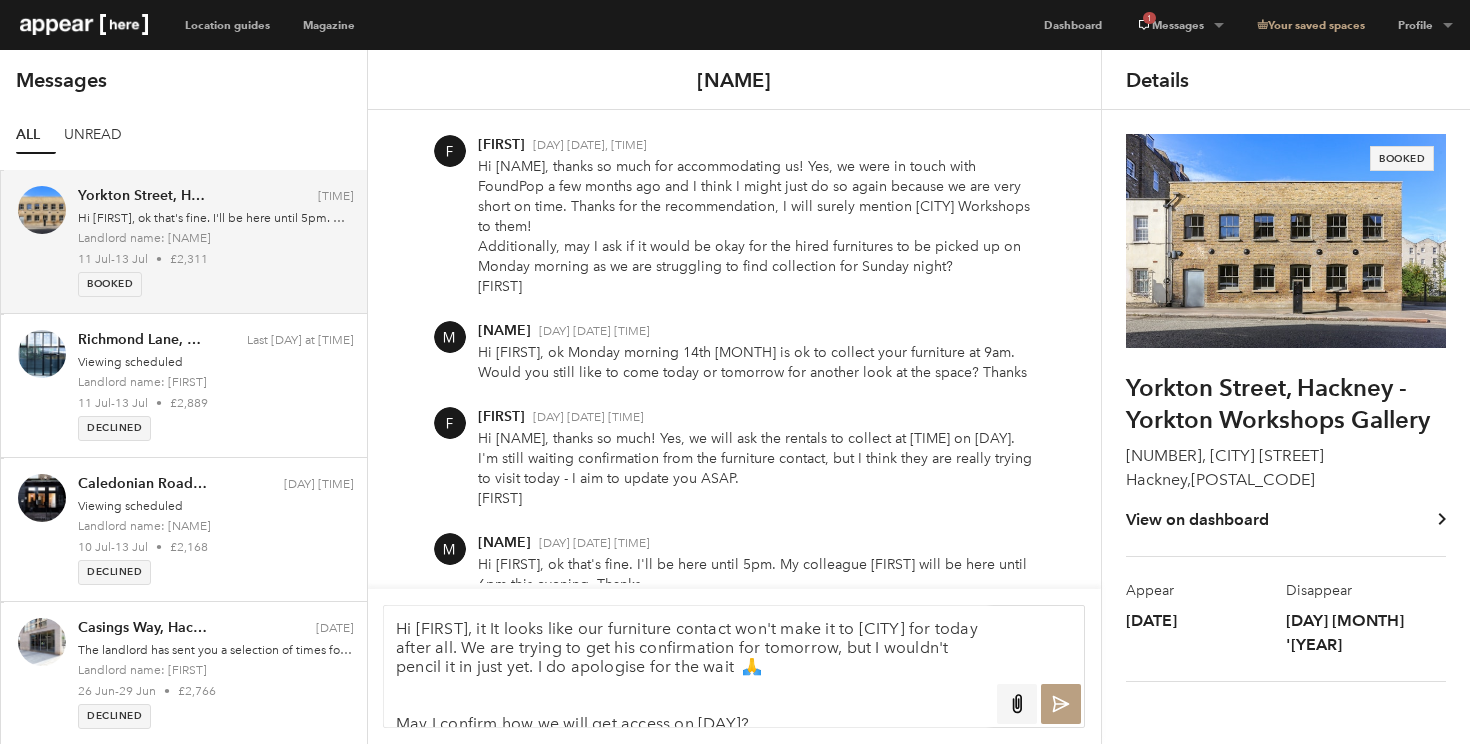 drag, startPoint x: 432, startPoint y: 657, endPoint x: 432, endPoint y: 595, distance: 62 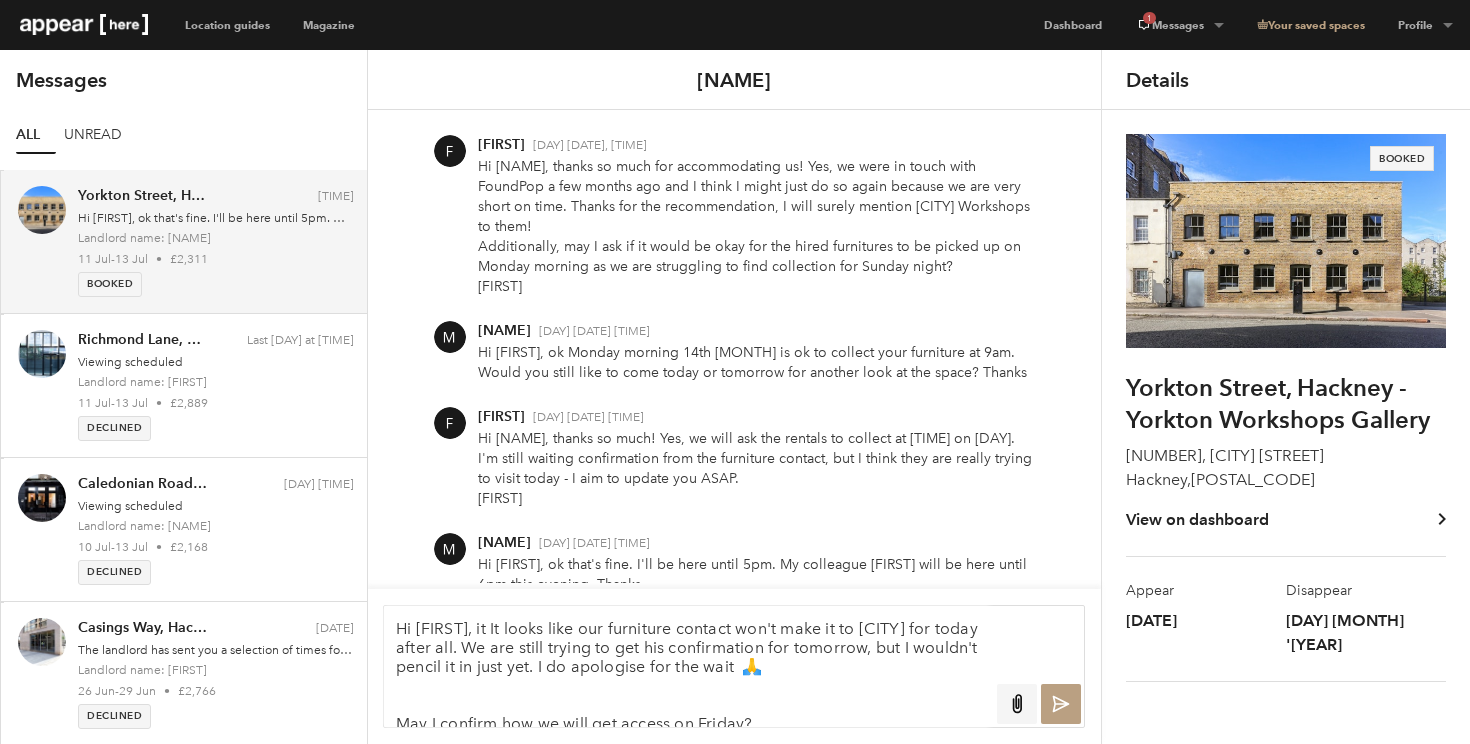 drag, startPoint x: 602, startPoint y: 673, endPoint x: 516, endPoint y: 672, distance: 86.00581 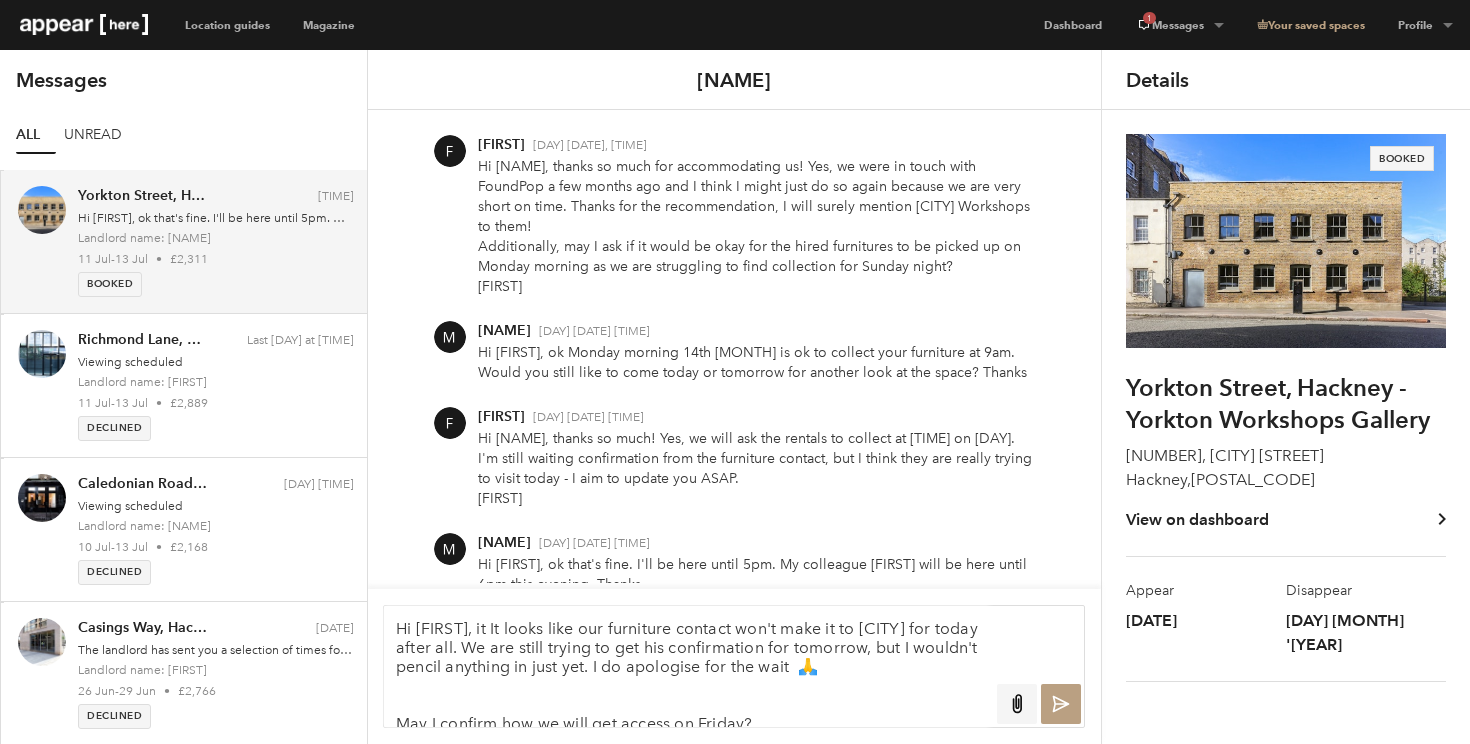click on "Hi [FIRST], it It looks like our furniture contact won't make it to [CITY] for today after all. We are still trying to get his confirmation for tomorrow, but I wouldn't pencil anything in just yet. I do apologise for the wait  🙏
May I confirm how we will get access on Friday?" at bounding box center [687, 666] 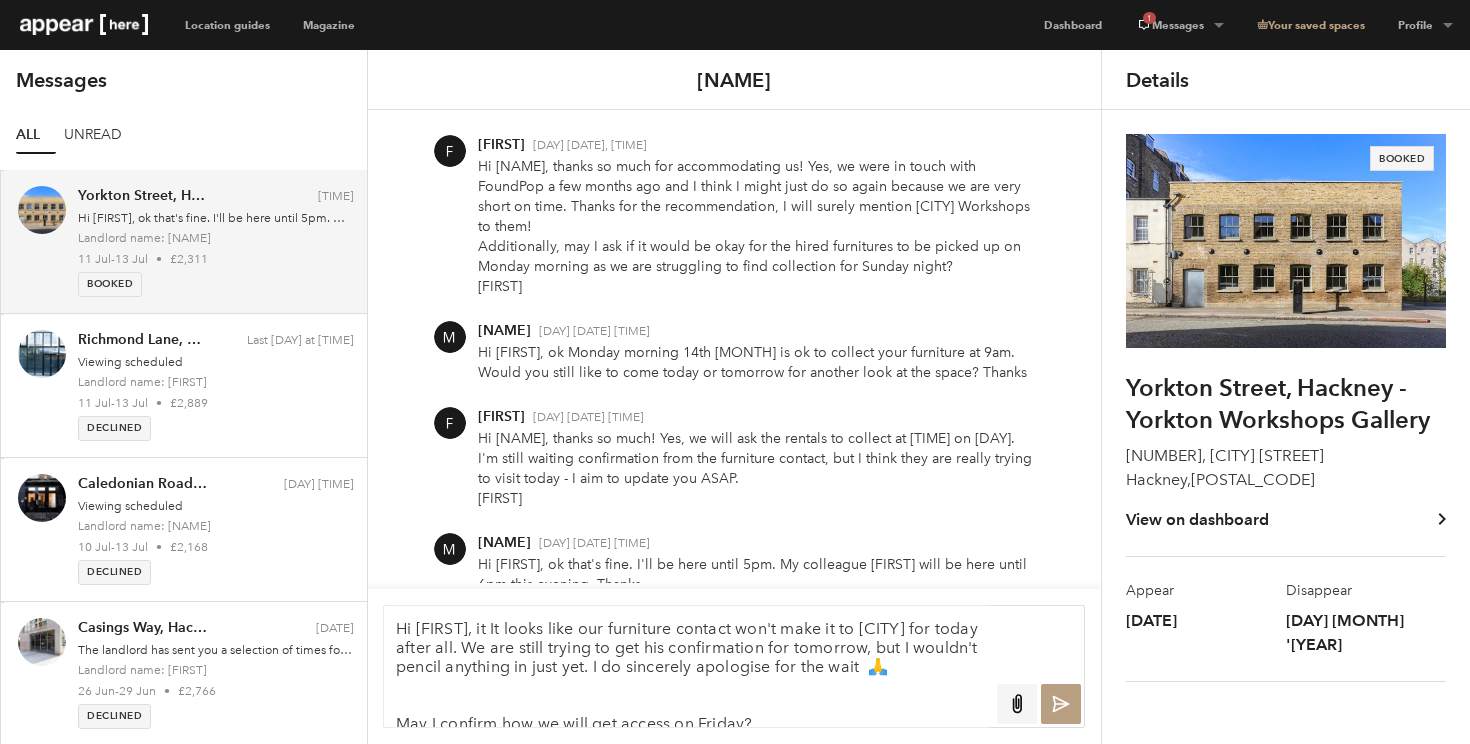 scroll, scrollTop: 21, scrollLeft: 0, axis: vertical 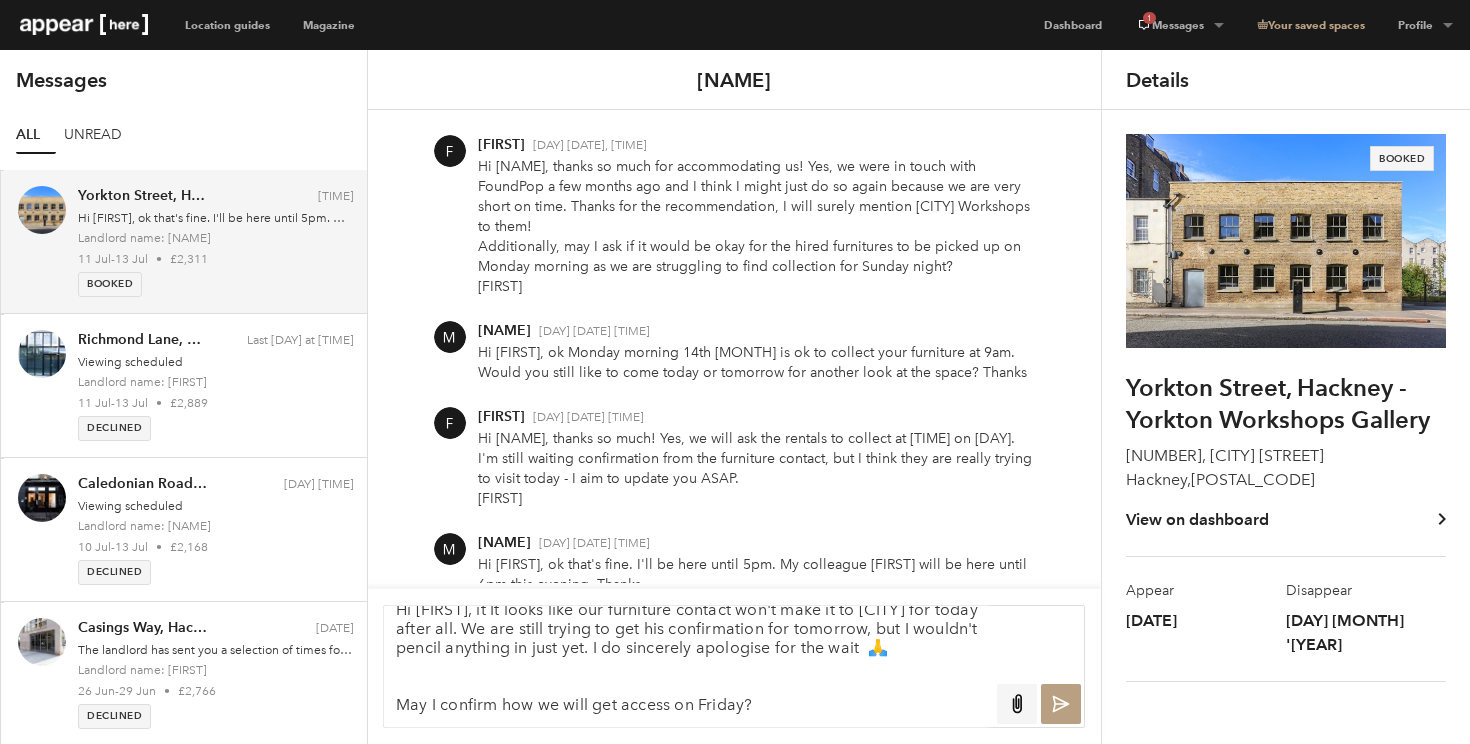 click on "Hi [FIRST], it It looks like our furniture contact won't make it to [CITY] for today after all. We are still trying to get his confirmation for tomorrow, but I wouldn't pencil anything in just yet. I do sincerely apologise for the wait  🙏
May I confirm how we will get access on Friday?" at bounding box center (687, 666) 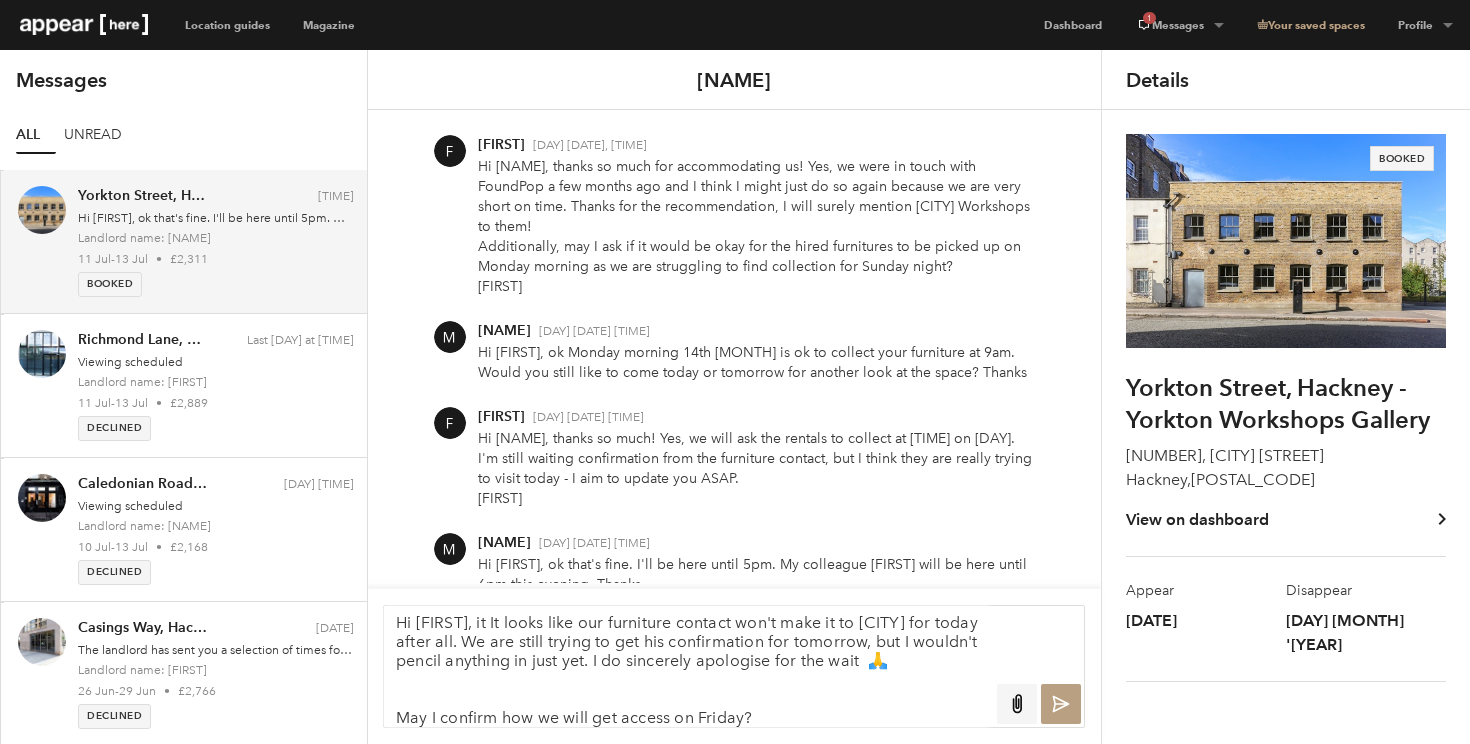 scroll, scrollTop: 21, scrollLeft: 0, axis: vertical 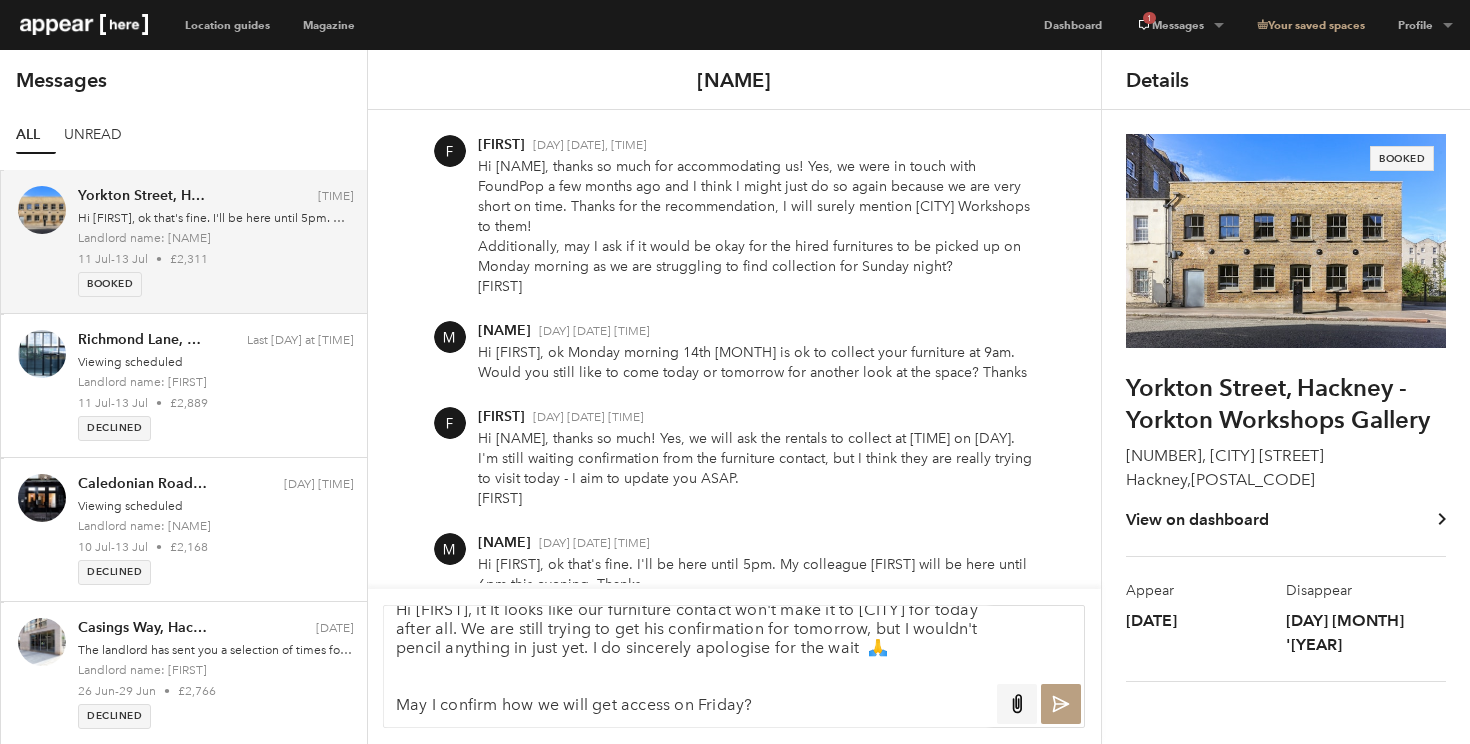 click on "Hi [FIRST], it It looks like our furniture contact won't make it to [CITY] for today after all. We are still trying to get his confirmation for tomorrow, but I wouldn't pencil anything in just yet. I do sincerely apologise for the wait  🙏
May I confirm how we will get access on Friday?" at bounding box center (687, 666) 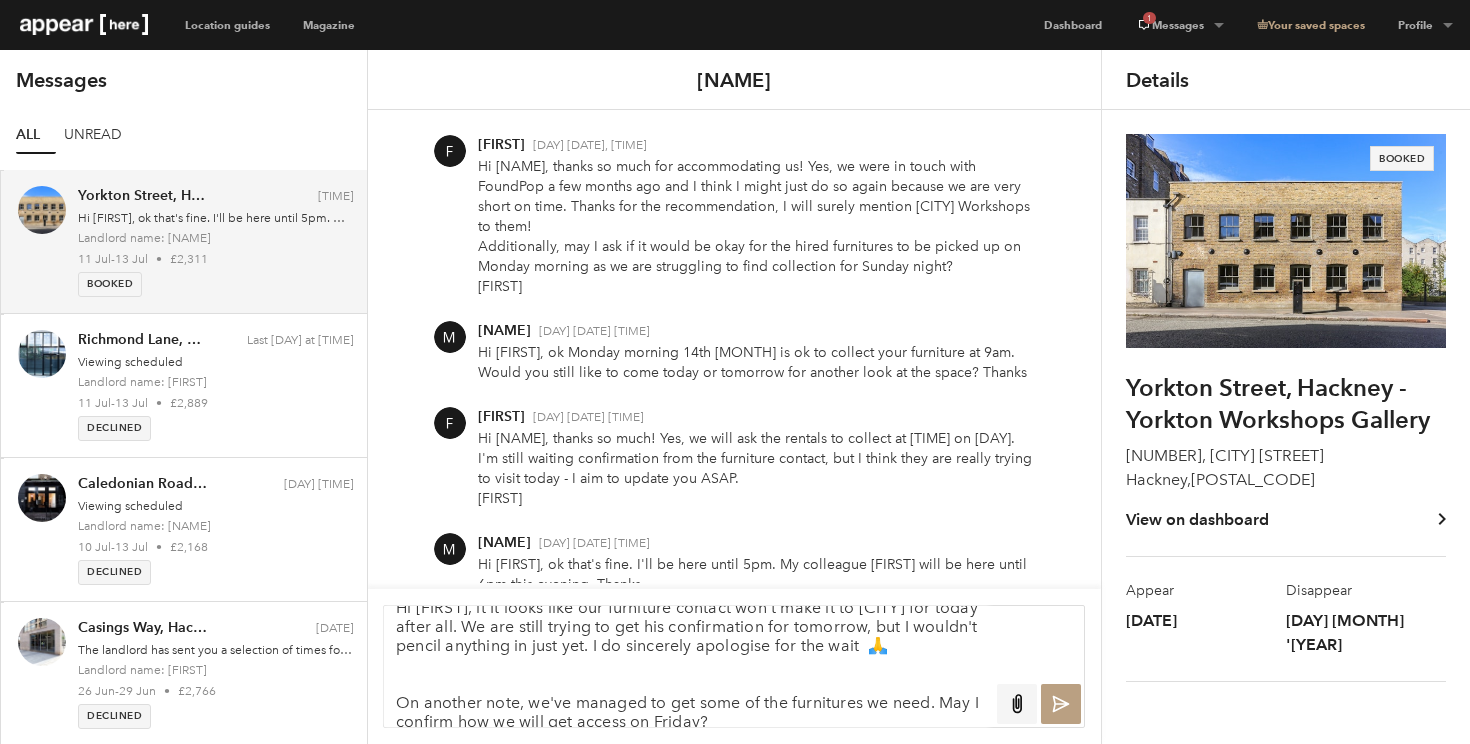 click on "Hi [FIRST], it It looks like our furniture contact won't make it to [CITY] for today after all. We are still trying to get his confirmation for tomorrow, but I wouldn't pencil anything in just yet. I do sincerely apologise for the wait  🙏
On another note, we've managed to get some of the furnitures we need. May I confirm how we will get access on Friday?" at bounding box center (687, 666) 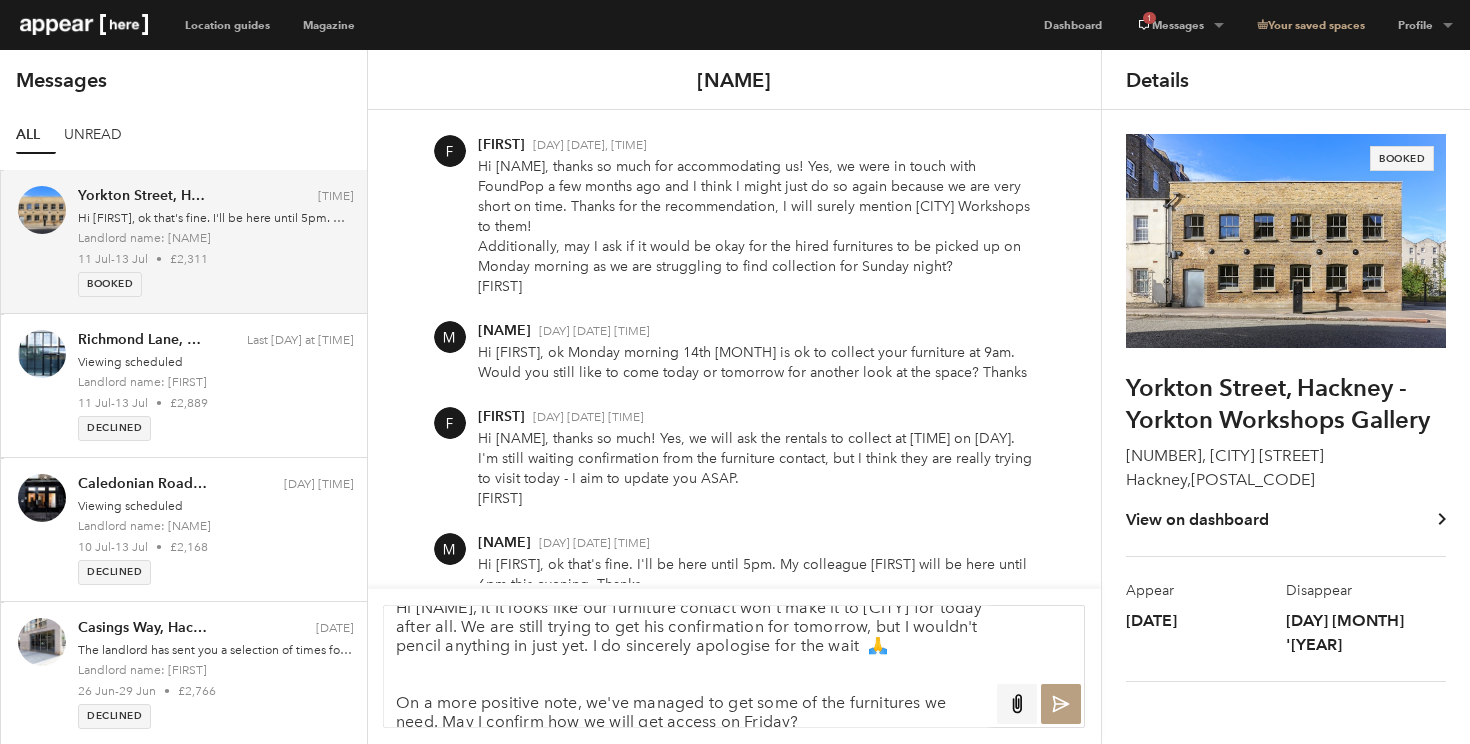 scroll, scrollTop: 40, scrollLeft: 0, axis: vertical 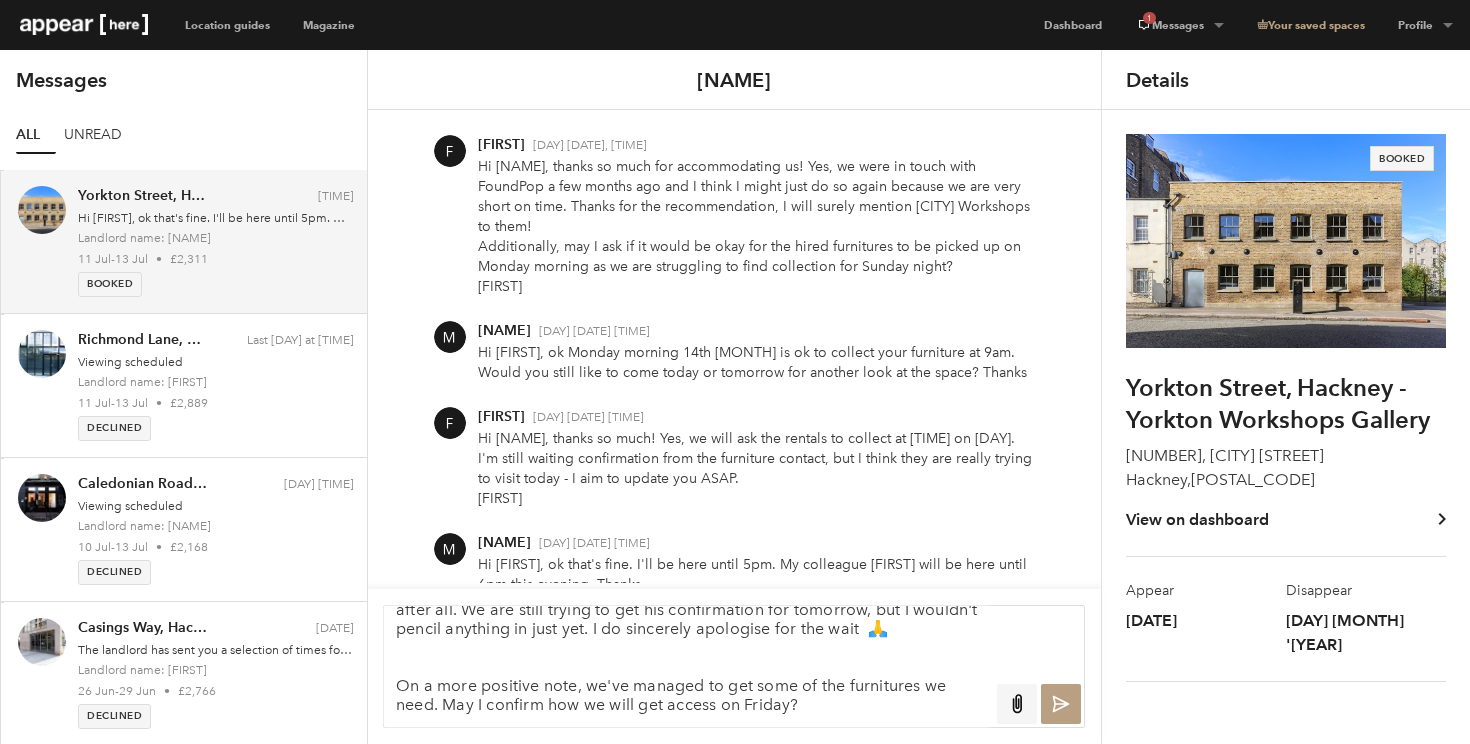 click on "Hi [NAME], it It looks like our furniture contact won't make it to [CITY] for today after all. We are still trying to get his confirmation for tomorrow, but I wouldn't pencil anything in just yet. I do sincerely apologise for the wait  🙏
On a more positive note, we've managed to get some of the furnitures we need. May I confirm how we will get access on Friday?" at bounding box center (687, 666) 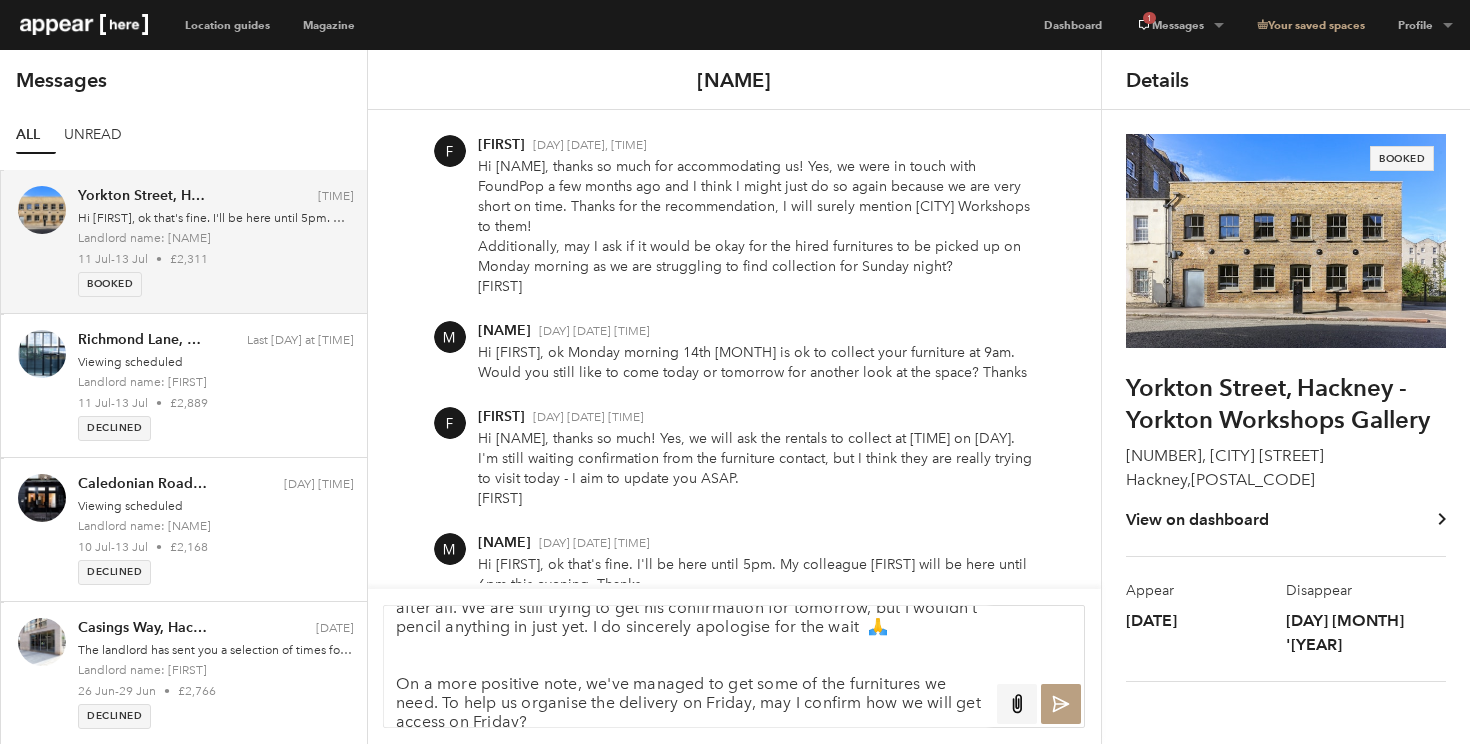 scroll, scrollTop: 59, scrollLeft: 0, axis: vertical 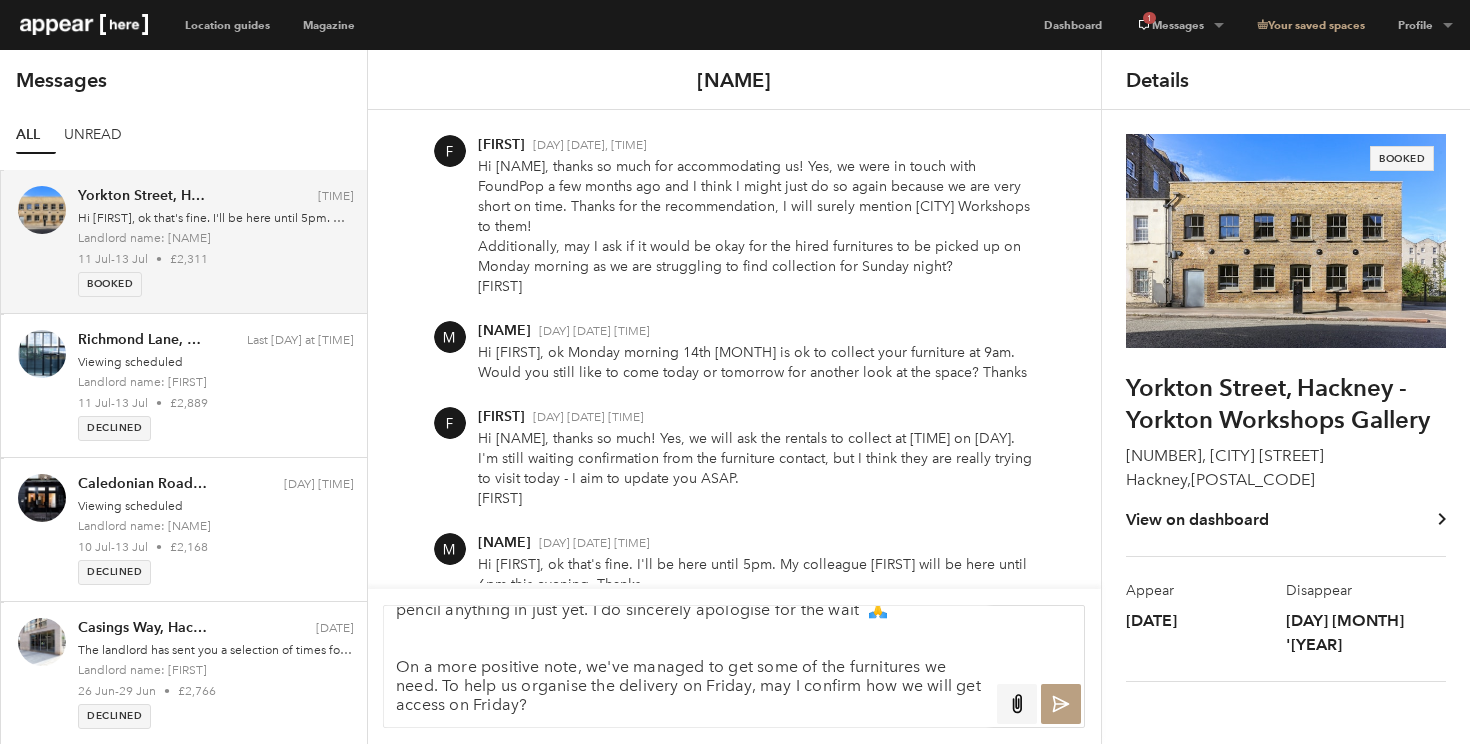 click on "Hi [NAME], it It looks like our furniture contact won't make it to [CITY] for today after all. We are still trying to get his confirmation for tomorrow, but I wouldn't pencil anything in just yet. I do sincerely apologise for the wait  🙏
On a more positive note, we've managed to get some of the furnitures we need. To help us organise the delivery on Friday, may I confirm how we will get access on Friday?" at bounding box center [687, 666] 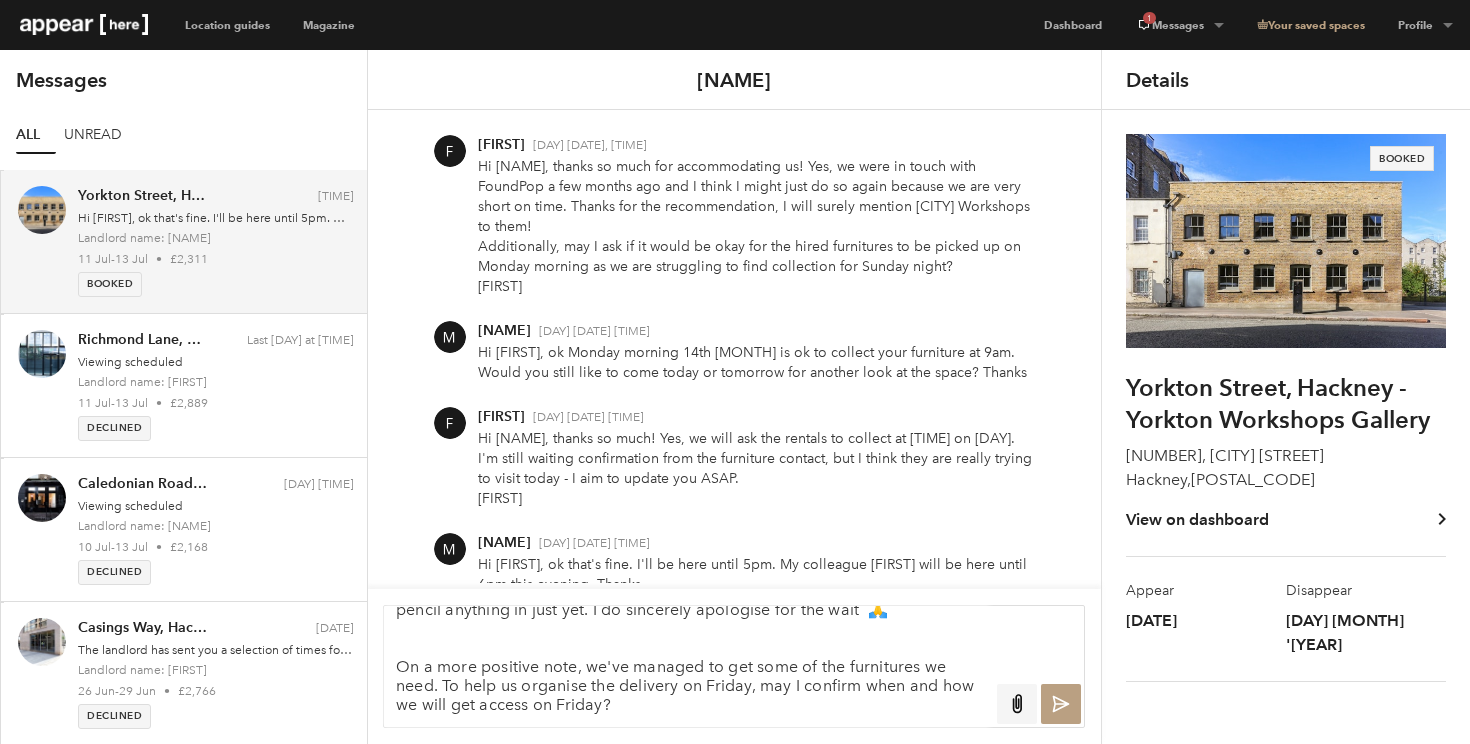 drag, startPoint x: 477, startPoint y: 702, endPoint x: 391, endPoint y: 705, distance: 86.05231 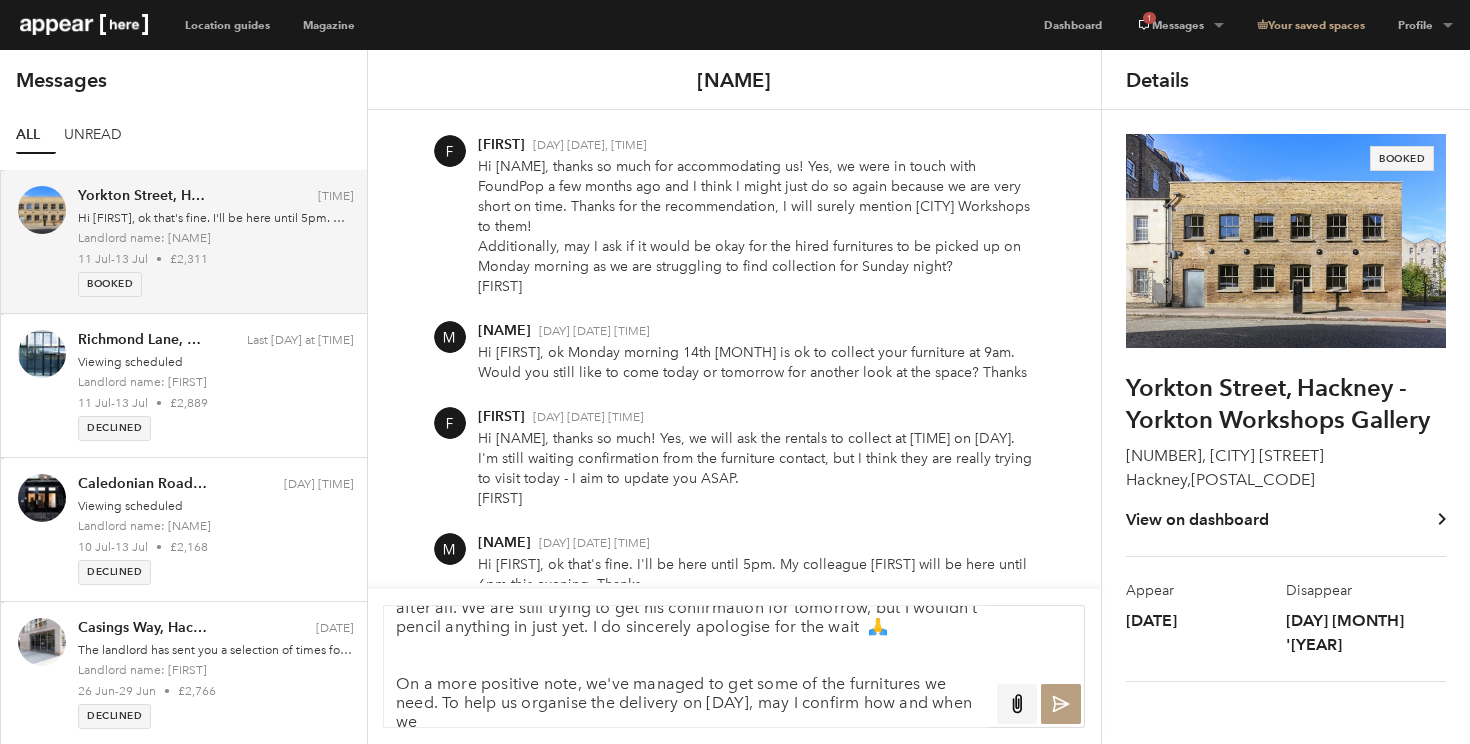 scroll, scrollTop: 59, scrollLeft: 0, axis: vertical 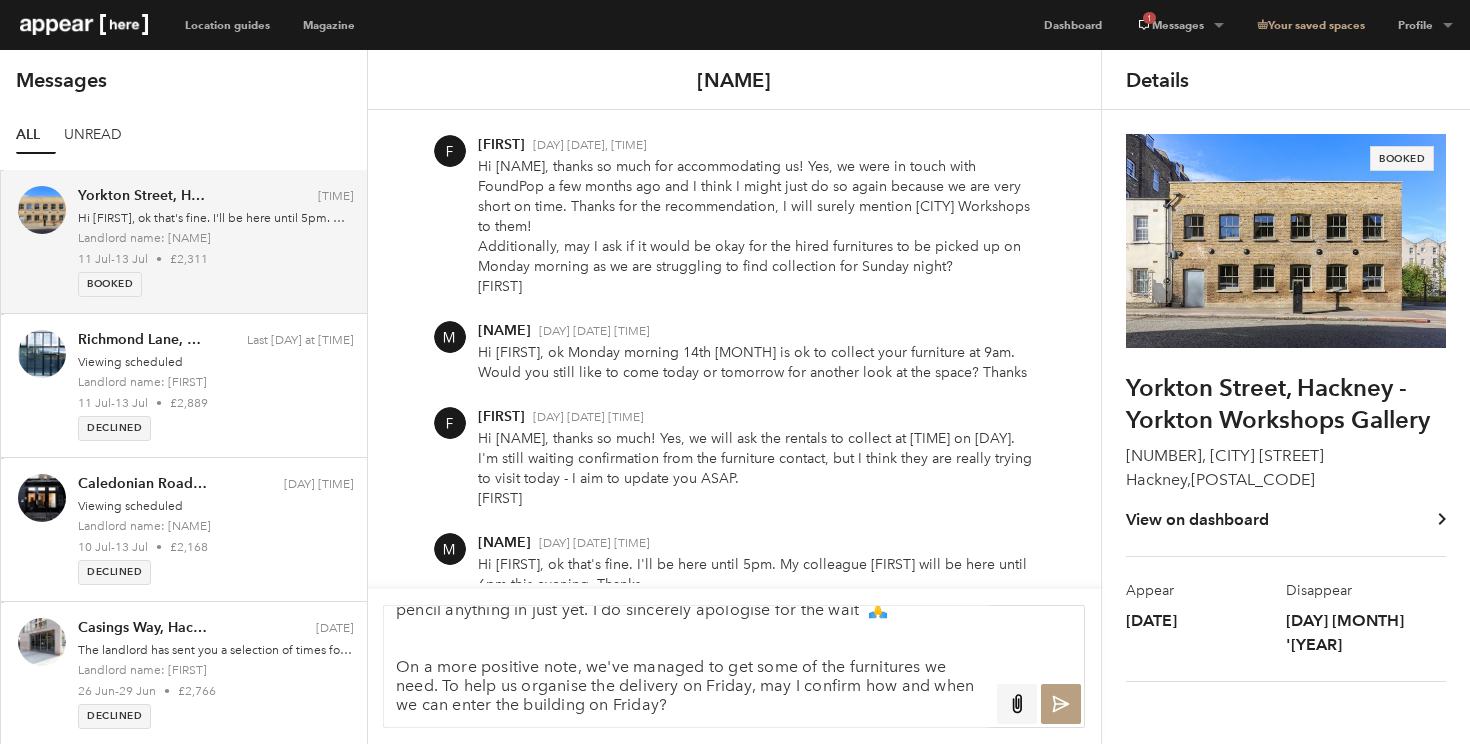 click on "Hi [NAME], it It looks like our furniture contact won't make it to [CITY] for today after all. We are still trying to get his confirmation for tomorrow, but I wouldn't pencil anything in just yet. I do sincerely apologise for the wait  🙏
On a more positive note, we've managed to get some of the furnitures we need. To help us organise the delivery on Friday, may I confirm how and when we can enter the building on Friday?" at bounding box center [687, 666] 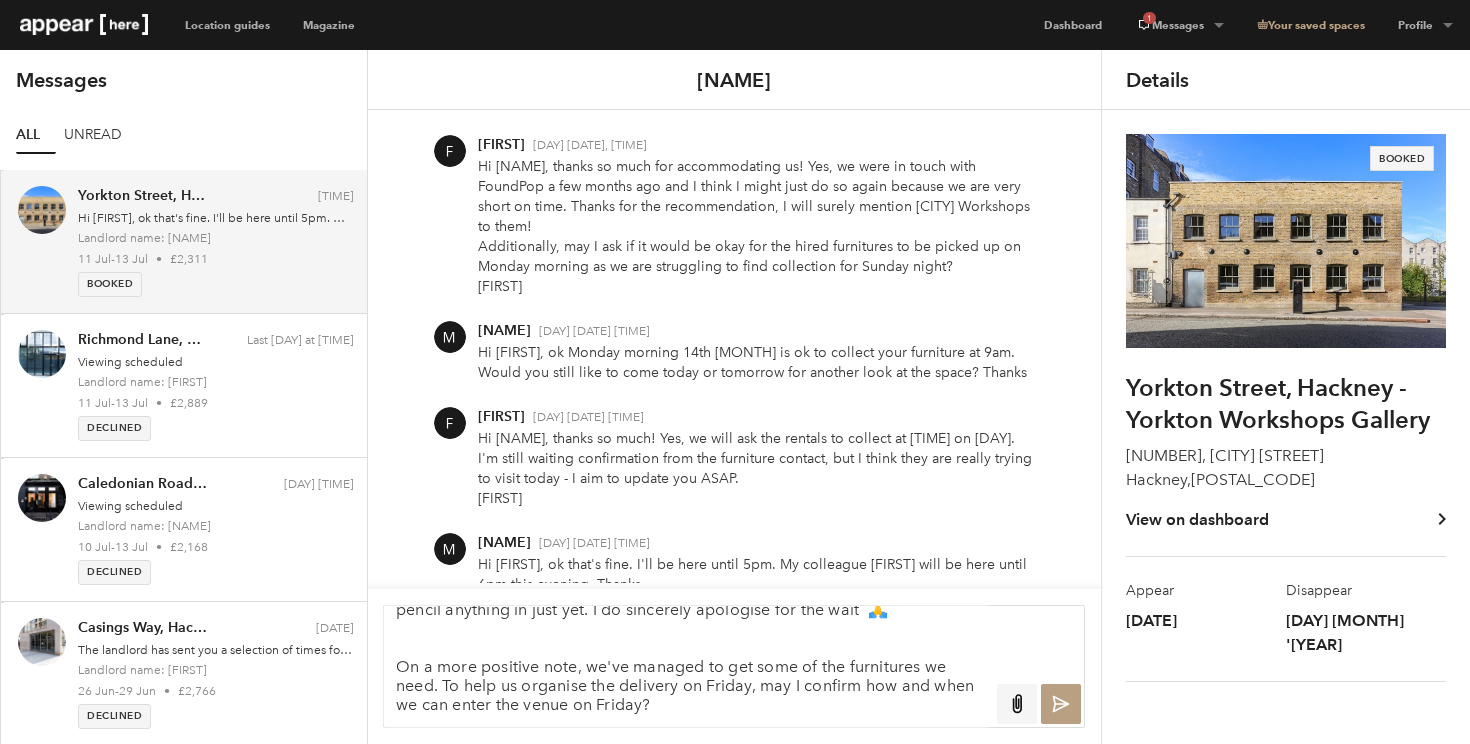 click on "Hi [NAME], it It looks like our furniture contact won't make it to [CITY] for today after all. We are still trying to get his confirmation for tomorrow, but I wouldn't pencil anything in just yet. I do sincerely apologise for the wait  🙏
On a more positive note, we've managed to get some of the furnitures we need. To help us organise the delivery on Friday, may I confirm how and when we can enter the venue on Friday?" at bounding box center (687, 666) 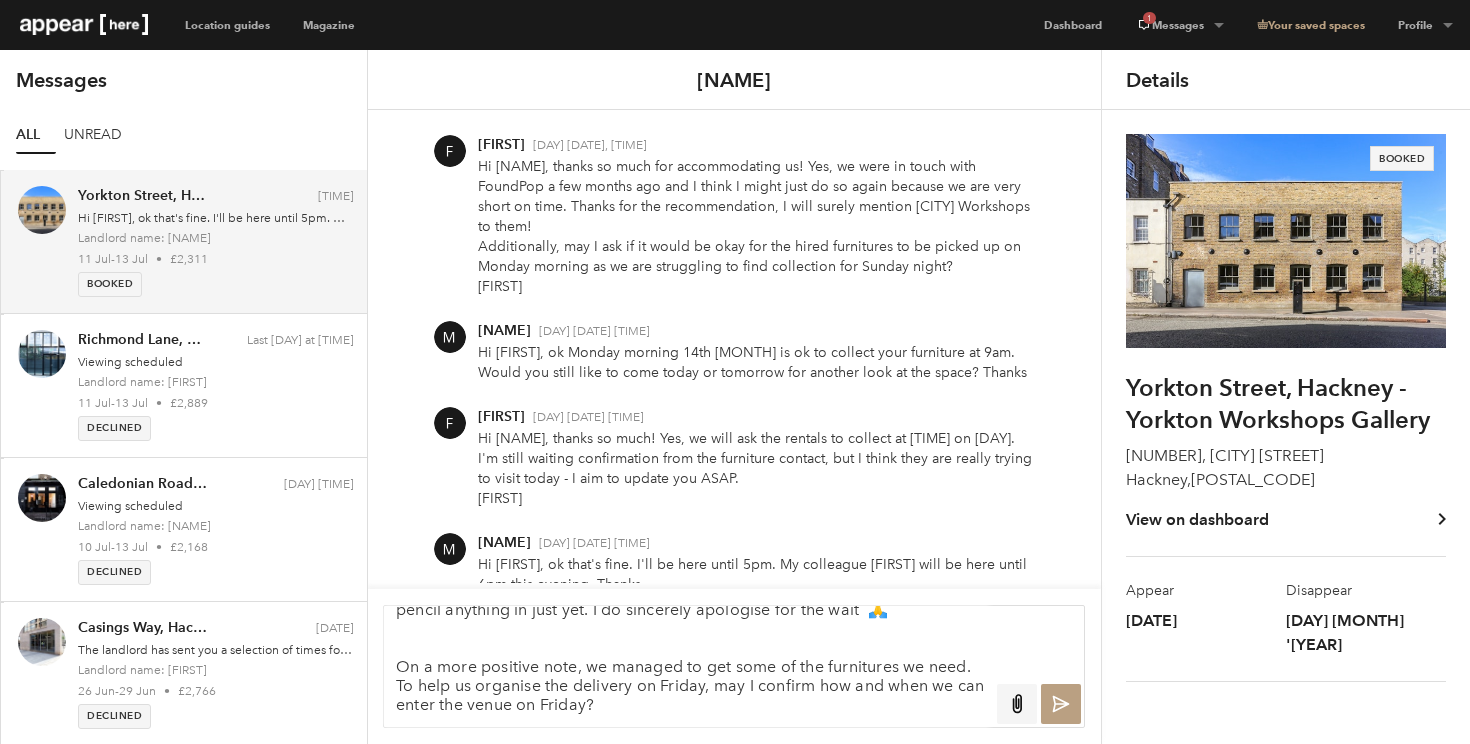 click on "Hi [FIRST], it It looks like our furniture contact won't make it to [CITY] for today after all. We are still trying to get his confirmation for tomorrow, but I wouldn't pencil anything in just yet. I do sincerely apologise for the wait  🙏
On a more positive note, we managed to get some of the furnitures we need. To help us organise the delivery on Friday, may I confirm how and when we can enter the venue on Friday?" at bounding box center [687, 666] 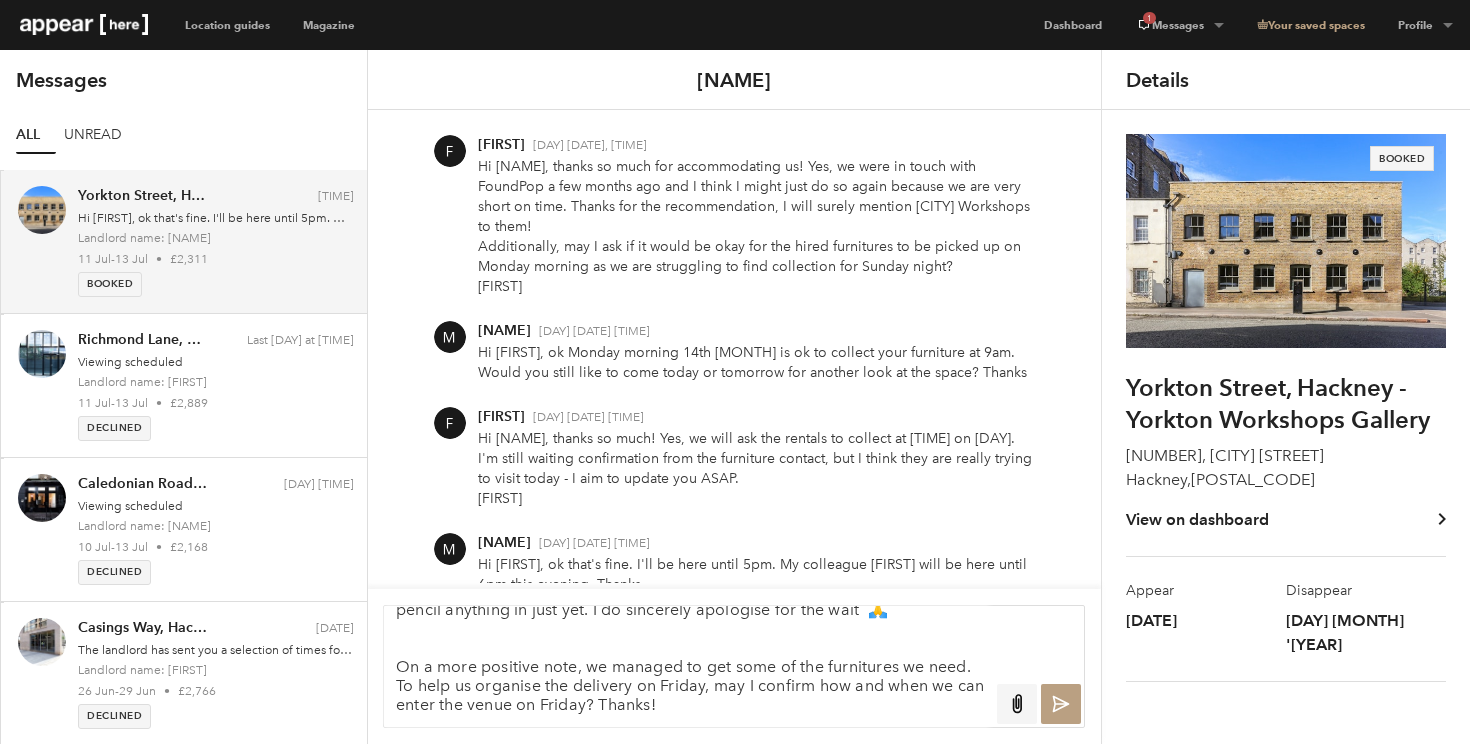 scroll, scrollTop: 67, scrollLeft: 0, axis: vertical 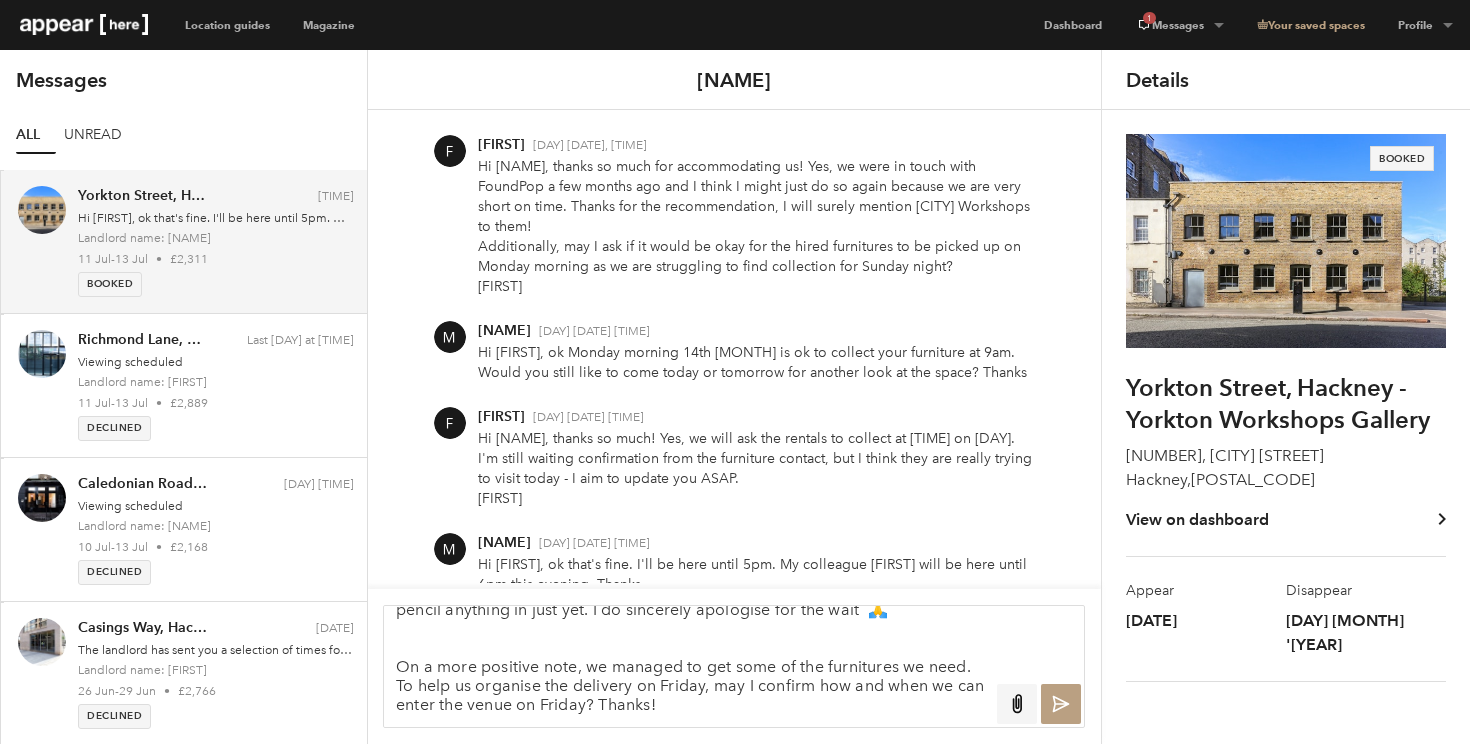 click at bounding box center (1061, 704) 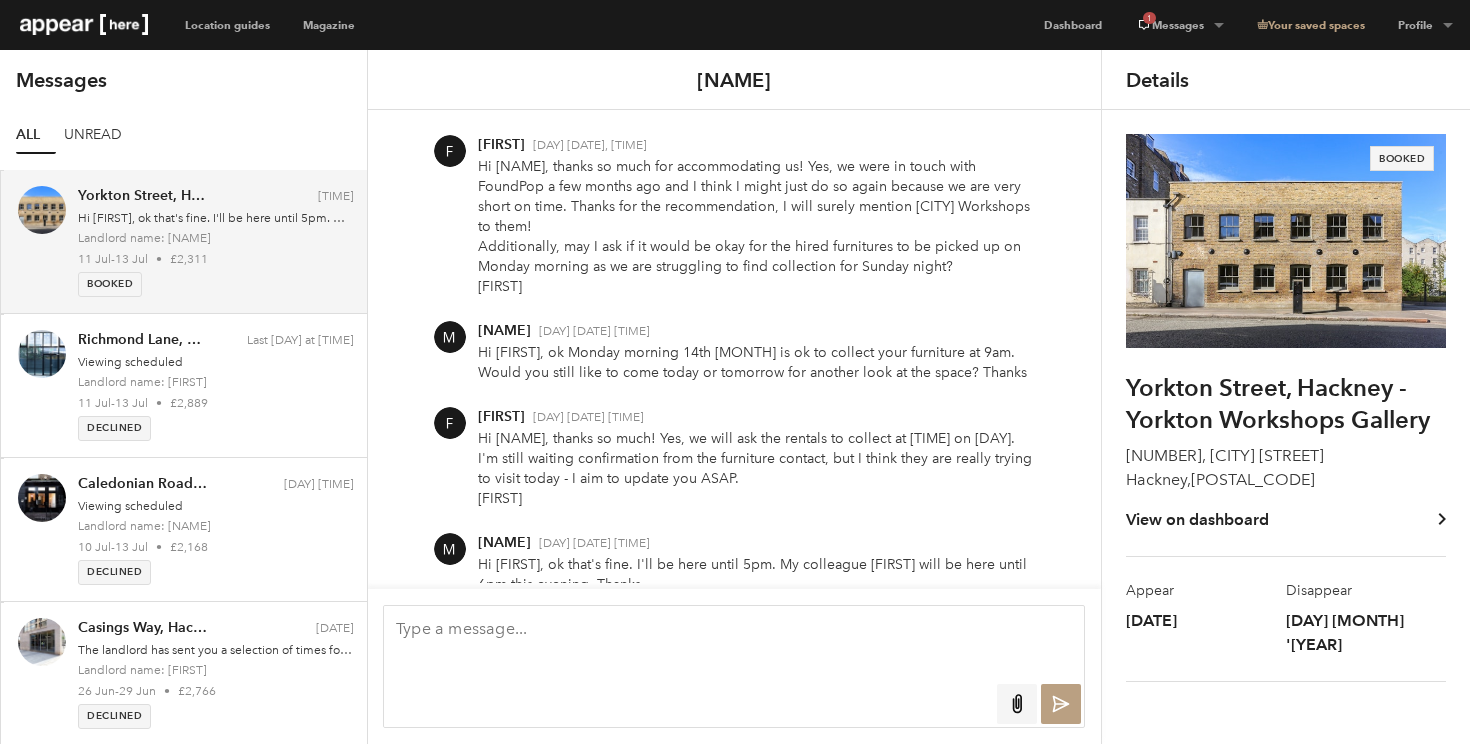 scroll, scrollTop: 0, scrollLeft: 0, axis: both 